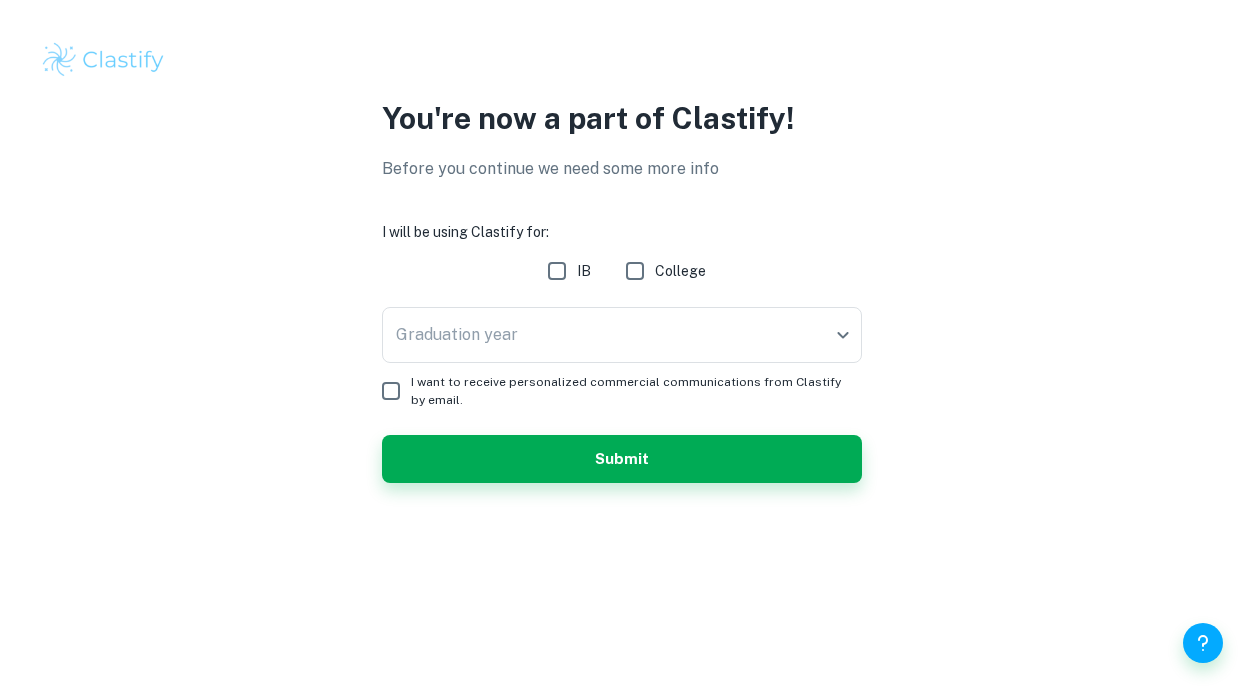 scroll, scrollTop: 0, scrollLeft: 0, axis: both 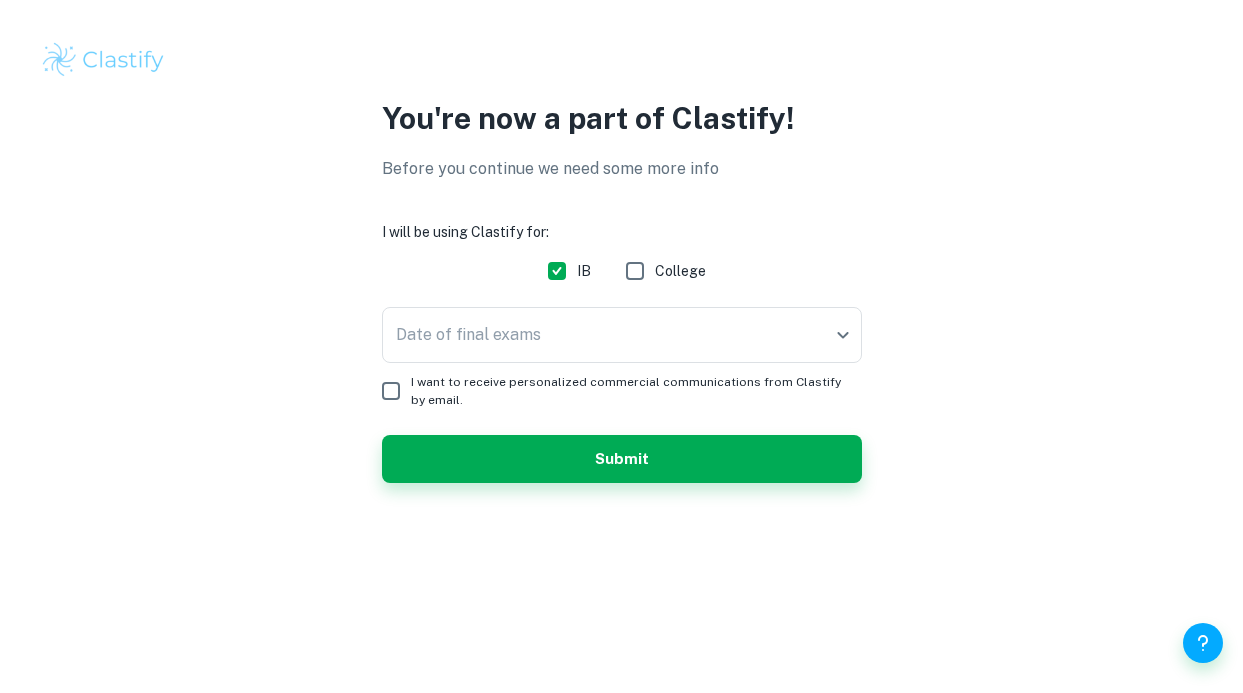 click on "College" at bounding box center [635, 271] 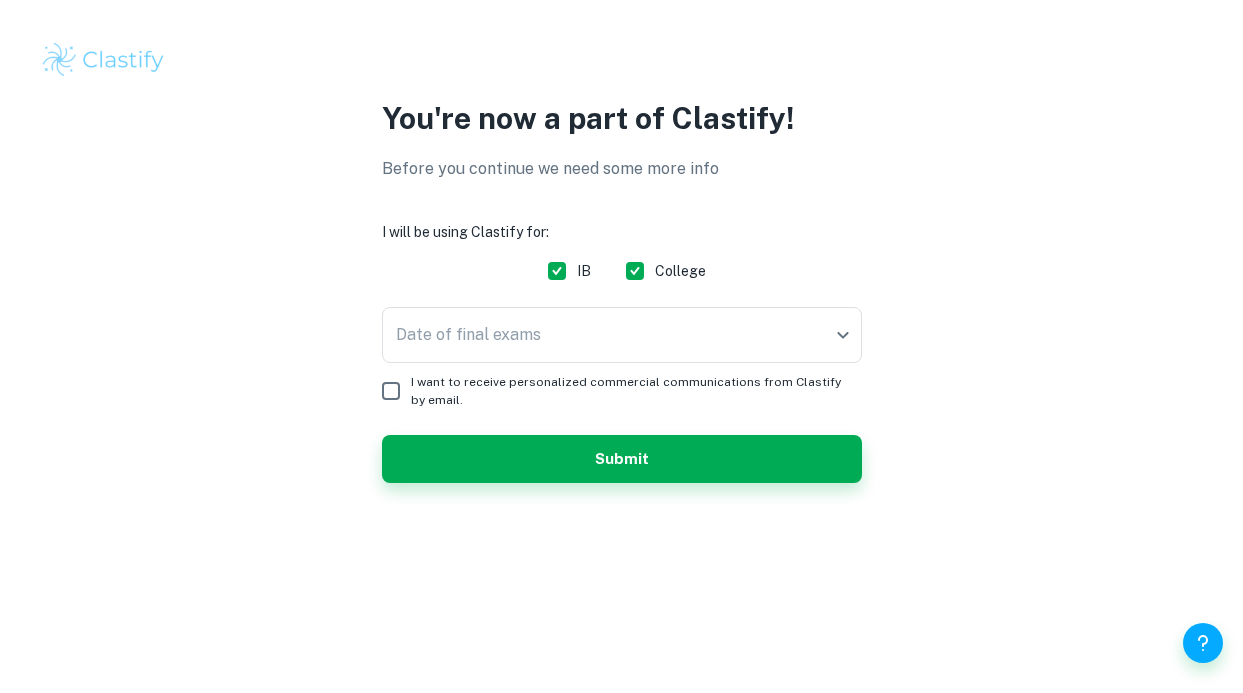 click on "College" at bounding box center [635, 271] 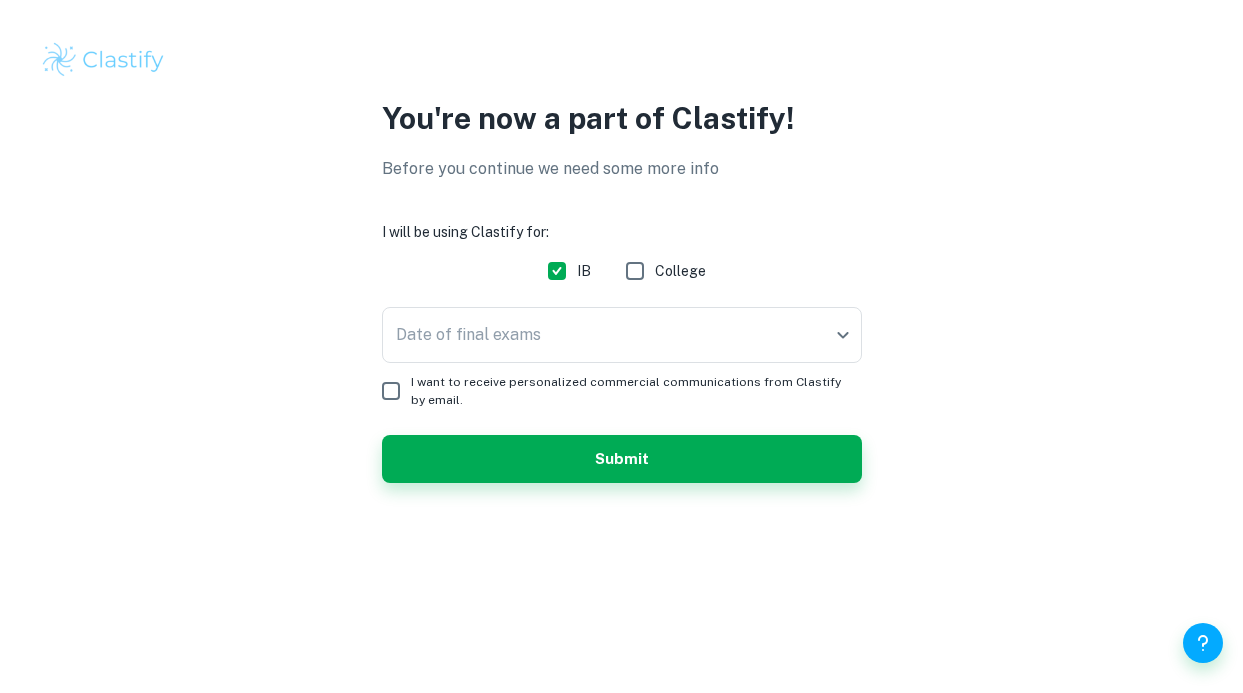 click on "College" at bounding box center (635, 271) 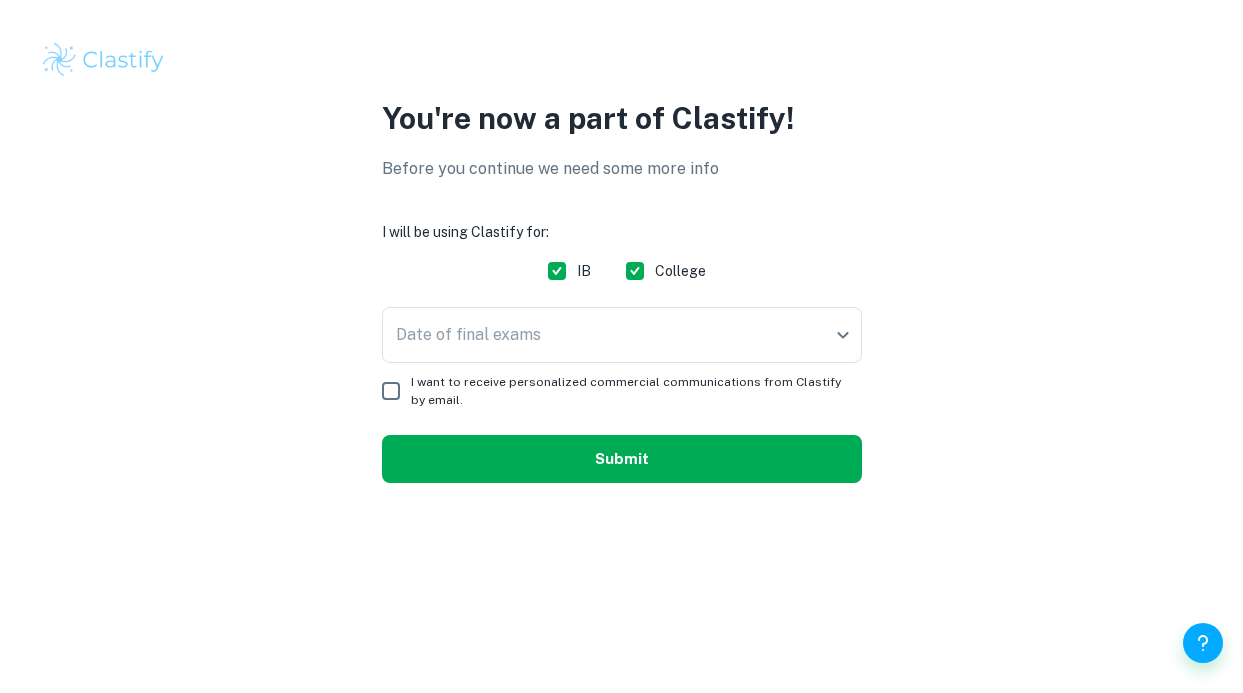 click on "Submit" at bounding box center (622, 459) 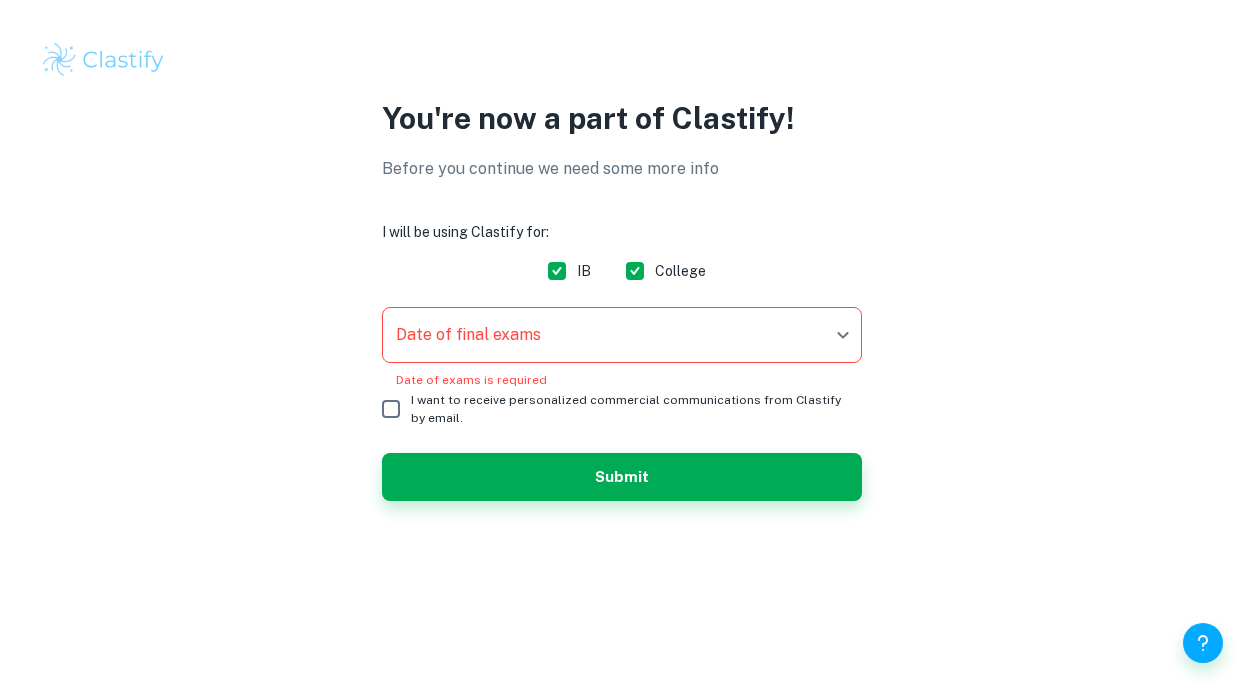 click on "We value your privacy We use cookies to enhance your browsing experience, serve personalised ads or content, and analyse our traffic. By clicking "Accept All", you consent to our use of cookies.   Cookie Policy Customise   Reject All   Accept All   Customise Consent Preferences   We use cookies to help you navigate efficiently and perform certain functions. You will find detailed information about all cookies under each consent category below. The cookies that are categorised as "Necessary" are stored on your browser as they are essential for enabling the basic functionalities of the site. ...  Show more For more information on how Google's third-party cookies operate and handle your data, see:   Google Privacy Policy Necessary Always Active Necessary cookies are required to enable the basic features of this site, such as providing secure log-in or adjusting your consent preferences. These cookies do not store any personally identifiable data. Functional Analytics Performance Advertisement Uncategorised" at bounding box center (621, 346) 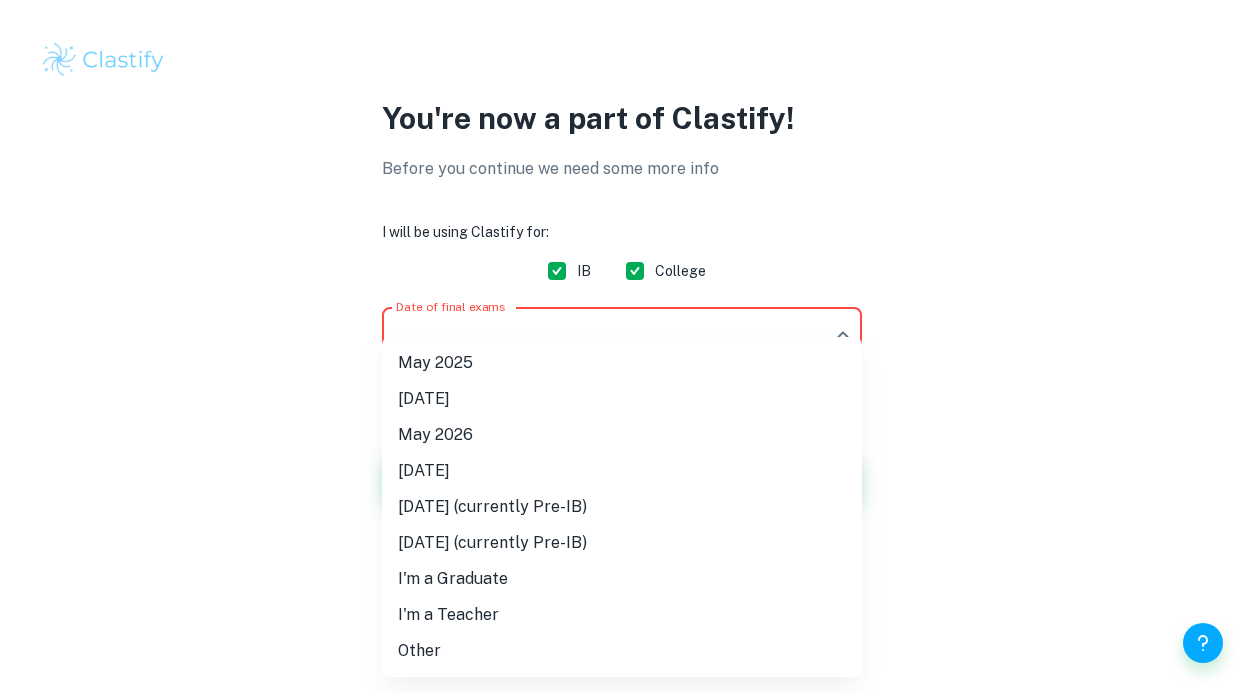 click on "I'm a Teacher" at bounding box center [622, 615] 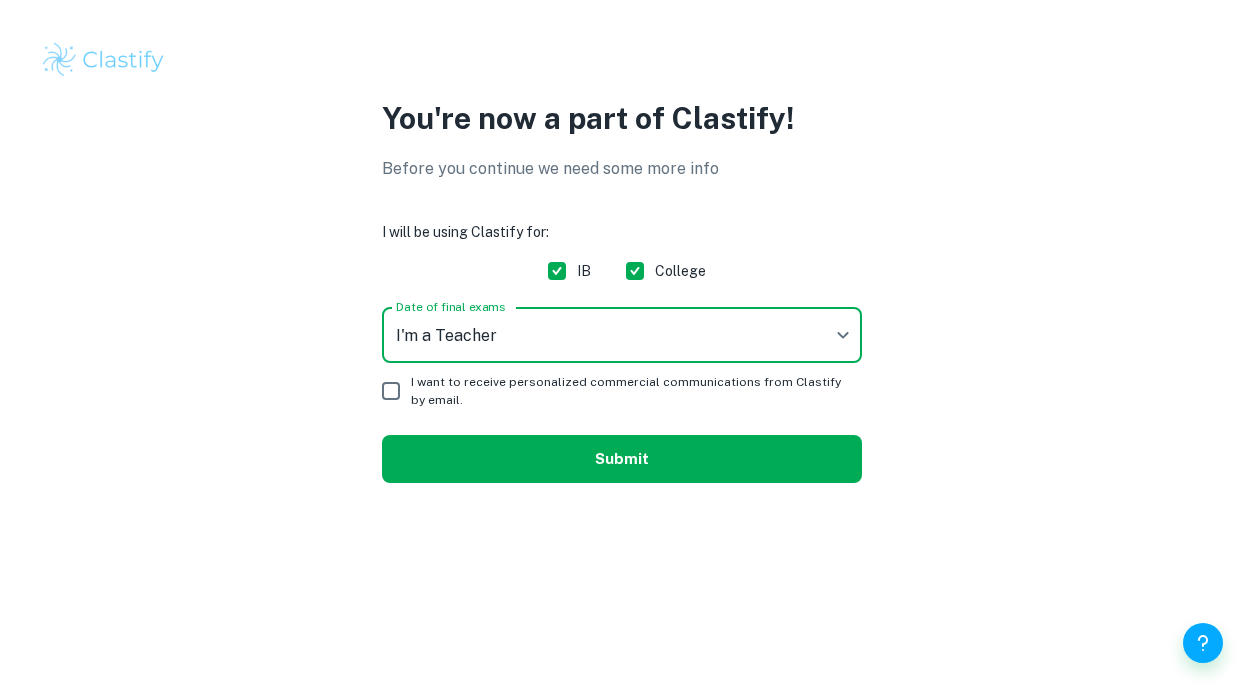 click on "Submit" at bounding box center (622, 459) 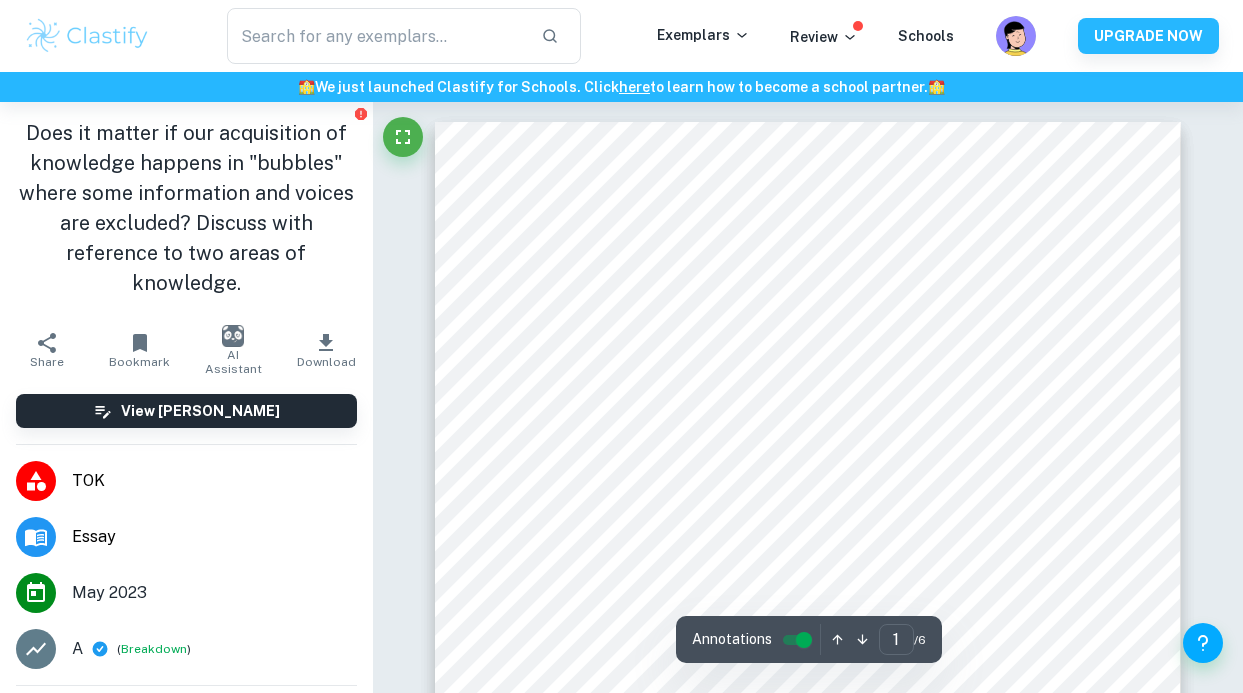 click 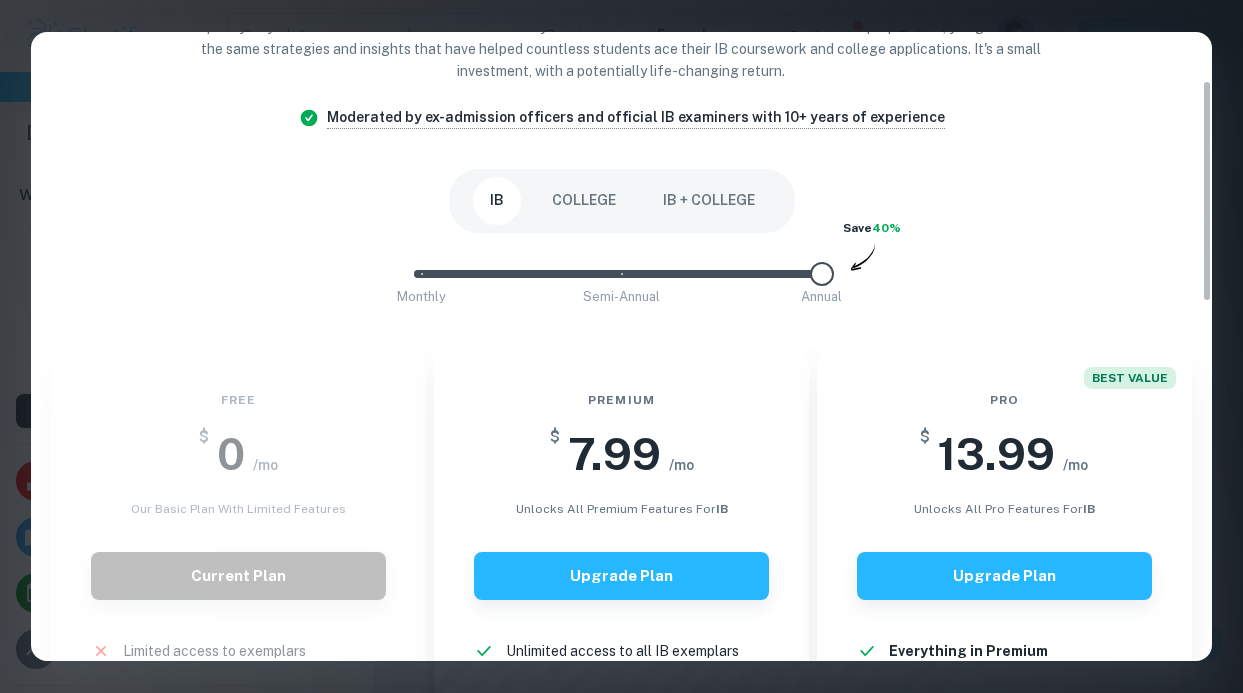 scroll, scrollTop: 143, scrollLeft: 0, axis: vertical 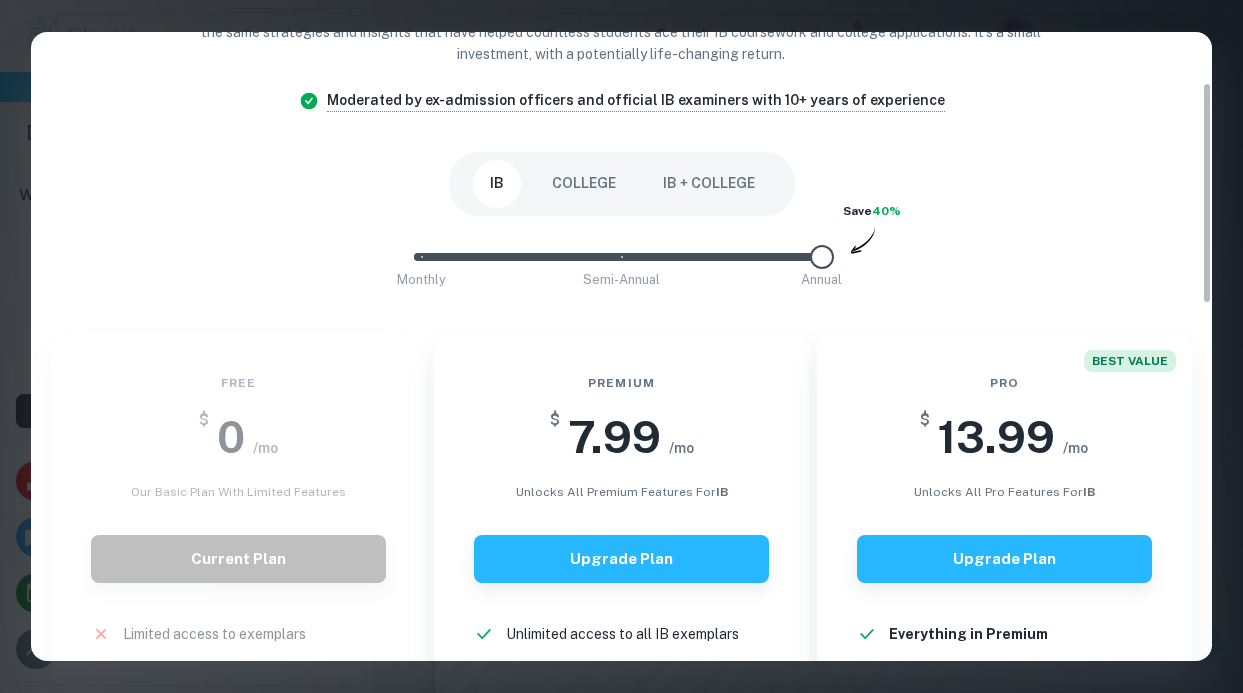 click on "Free $ 0 /mo Our basic plan with limited features Current Plan Limited access to exemplars New! No access to examiner marking New! Only overall scores visible New! Downloading not allowed New! Ads New!" at bounding box center [234, 639] 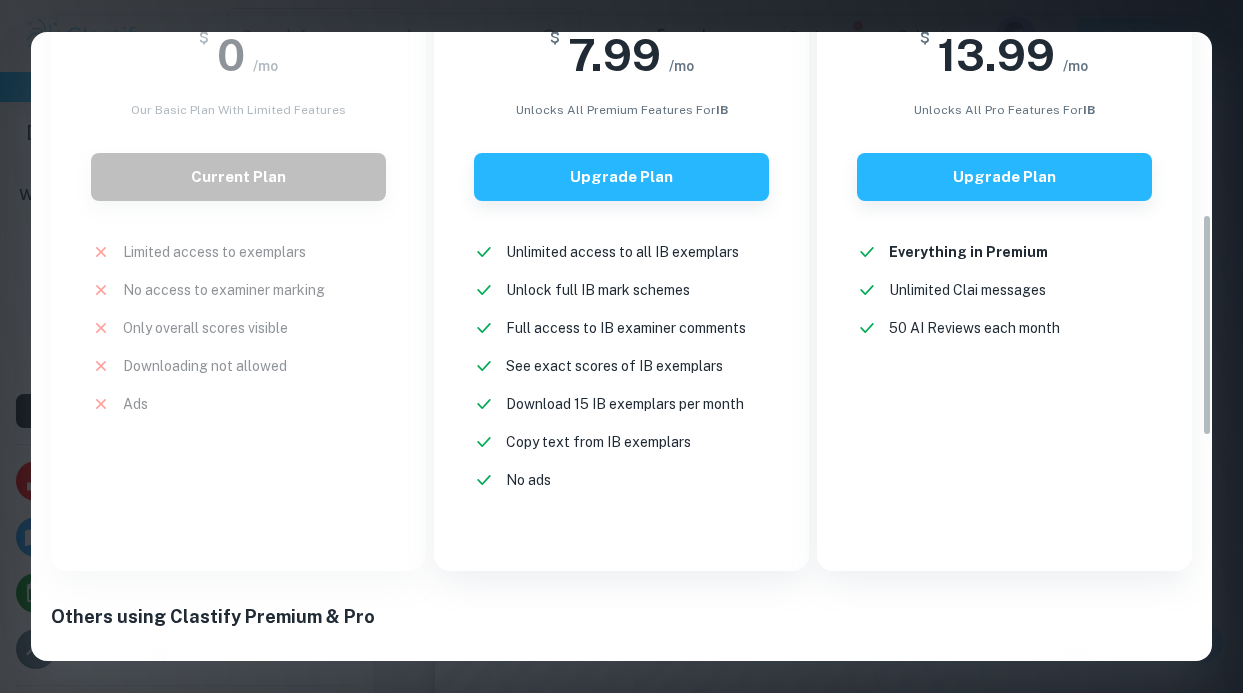 scroll, scrollTop: 516, scrollLeft: 0, axis: vertical 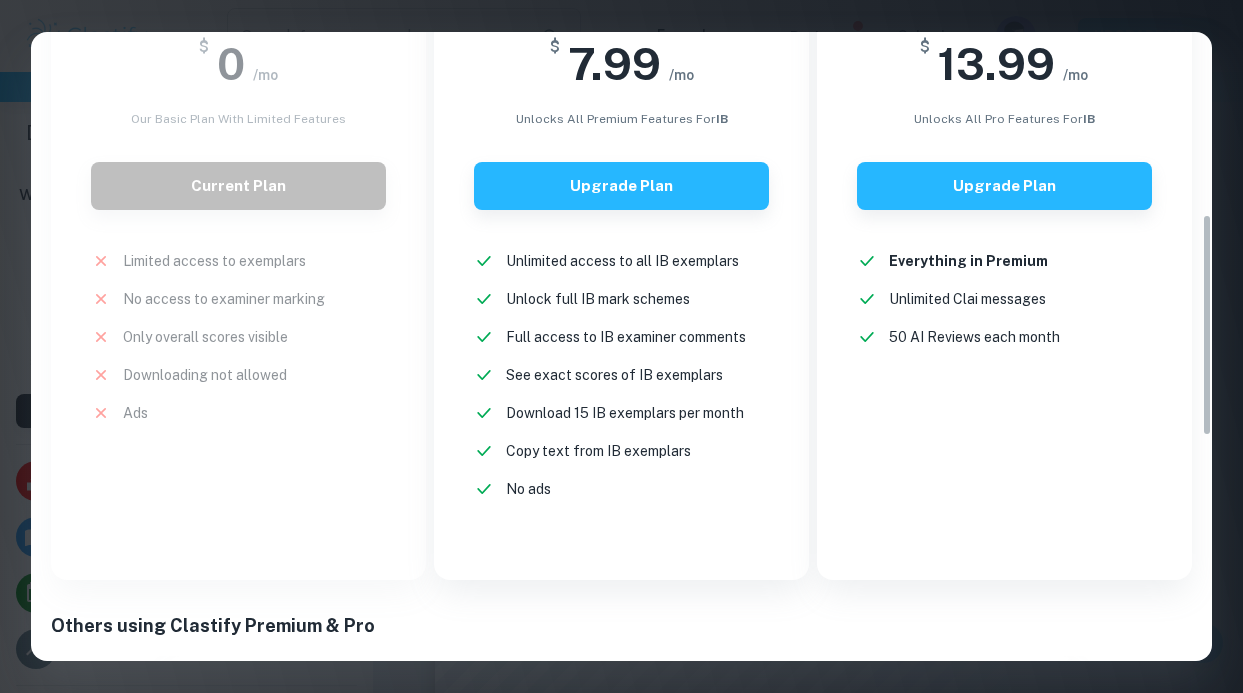 click on "Unlimited access to all IB exemplars" at bounding box center [622, 261] 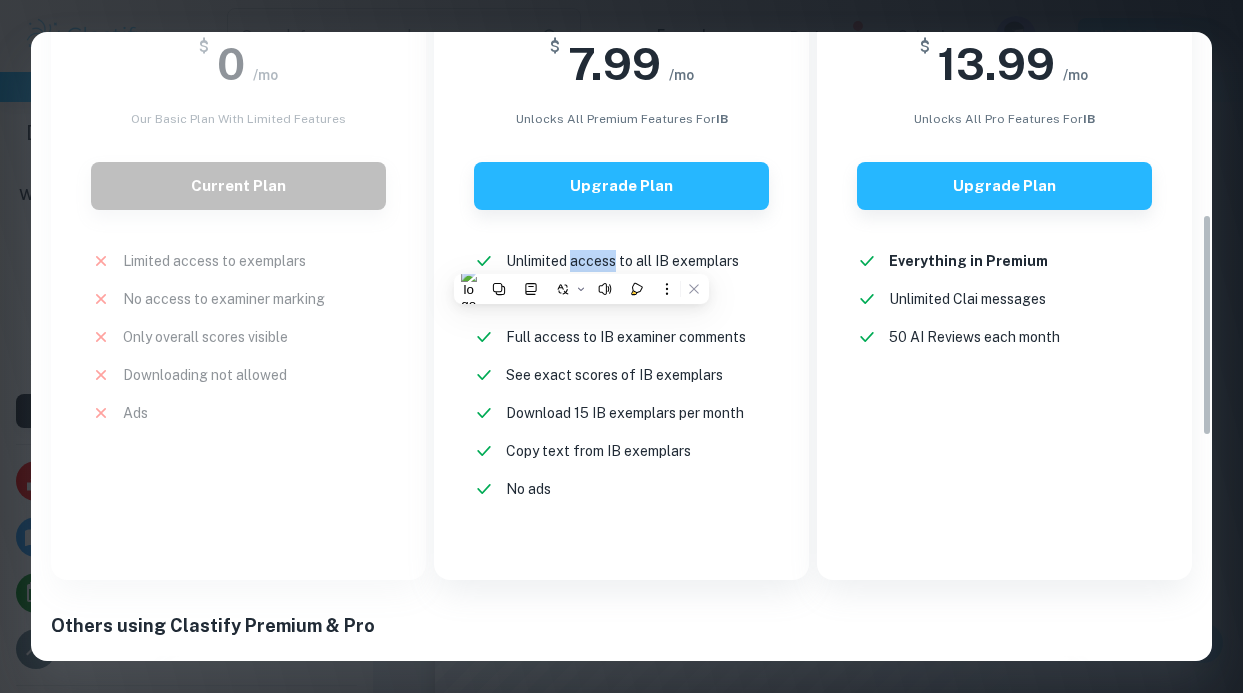 click on "Unlimited access to all IB exemplars" at bounding box center [622, 261] 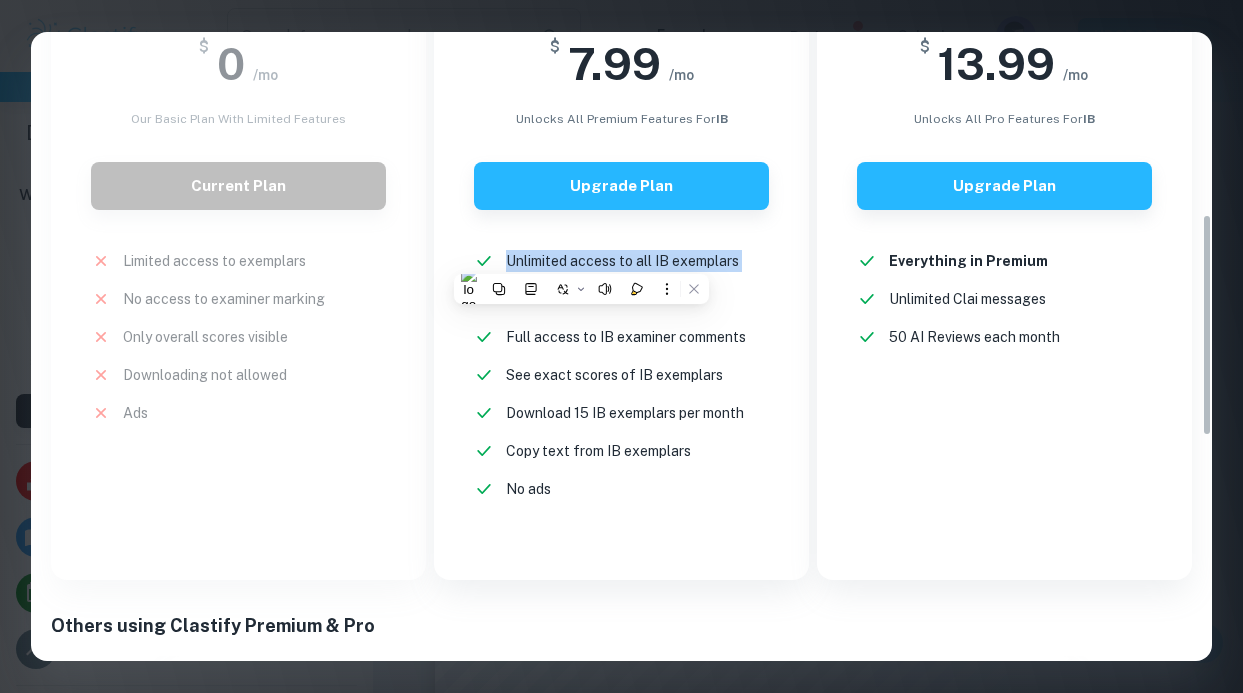 click on "Unlimited access to all IB exemplars" at bounding box center [622, 261] 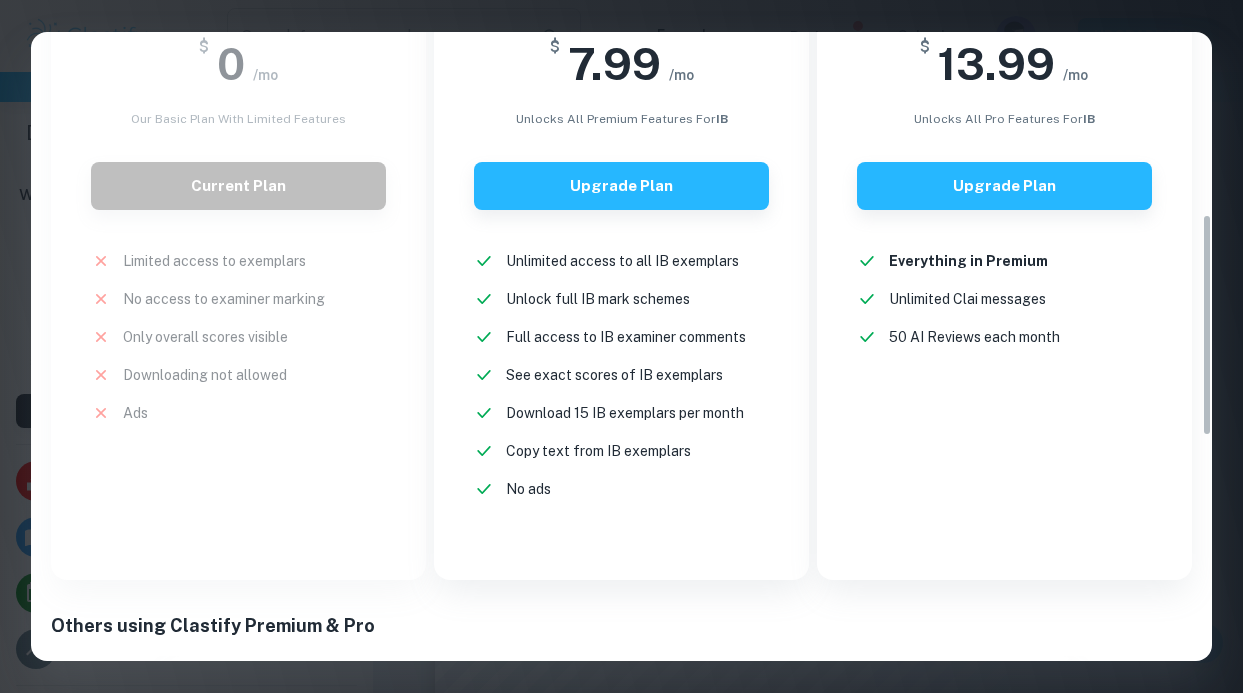 click on "Unlock full IB mark schemes" at bounding box center [598, 299] 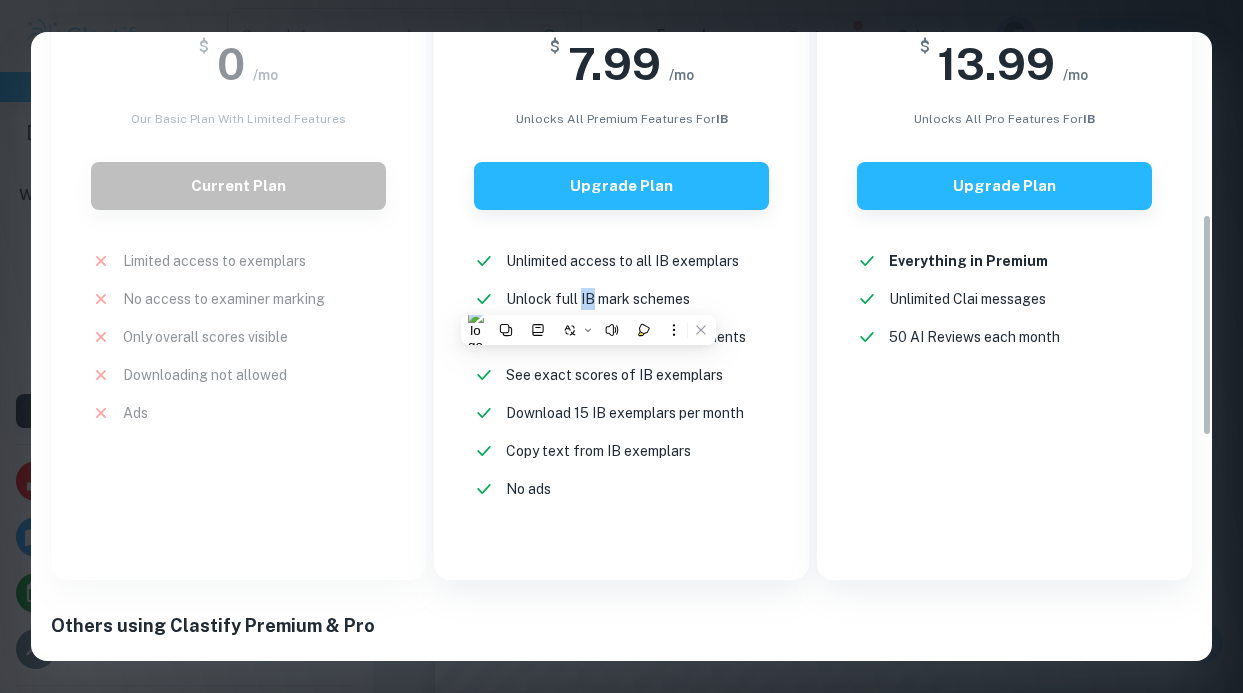 click on "Unlock full IB mark schemes" at bounding box center [598, 299] 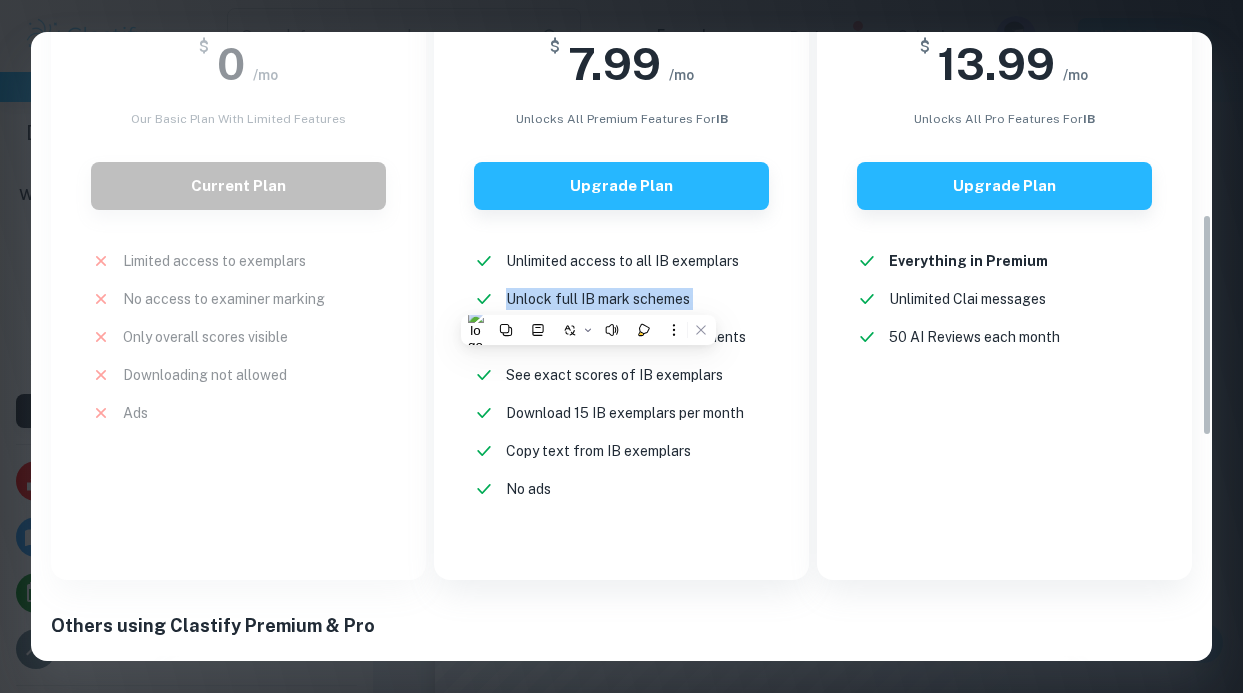 click on "Unlock full IB mark schemes" at bounding box center [598, 299] 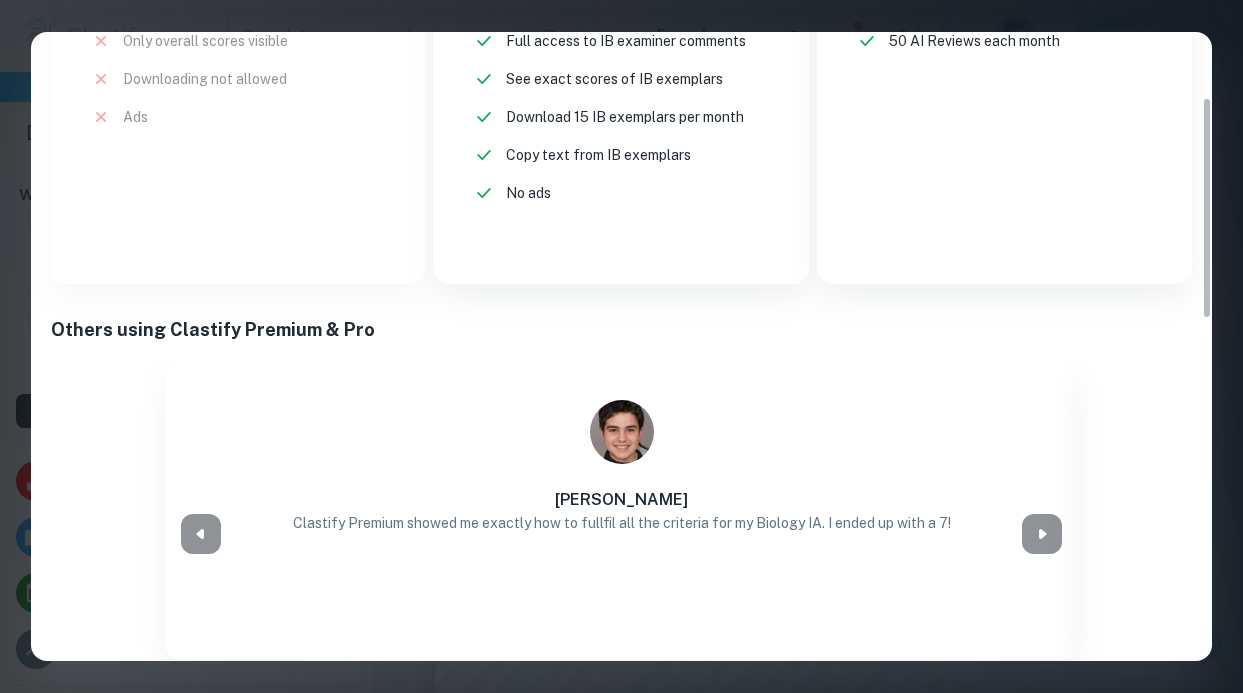 scroll, scrollTop: 0, scrollLeft: 0, axis: both 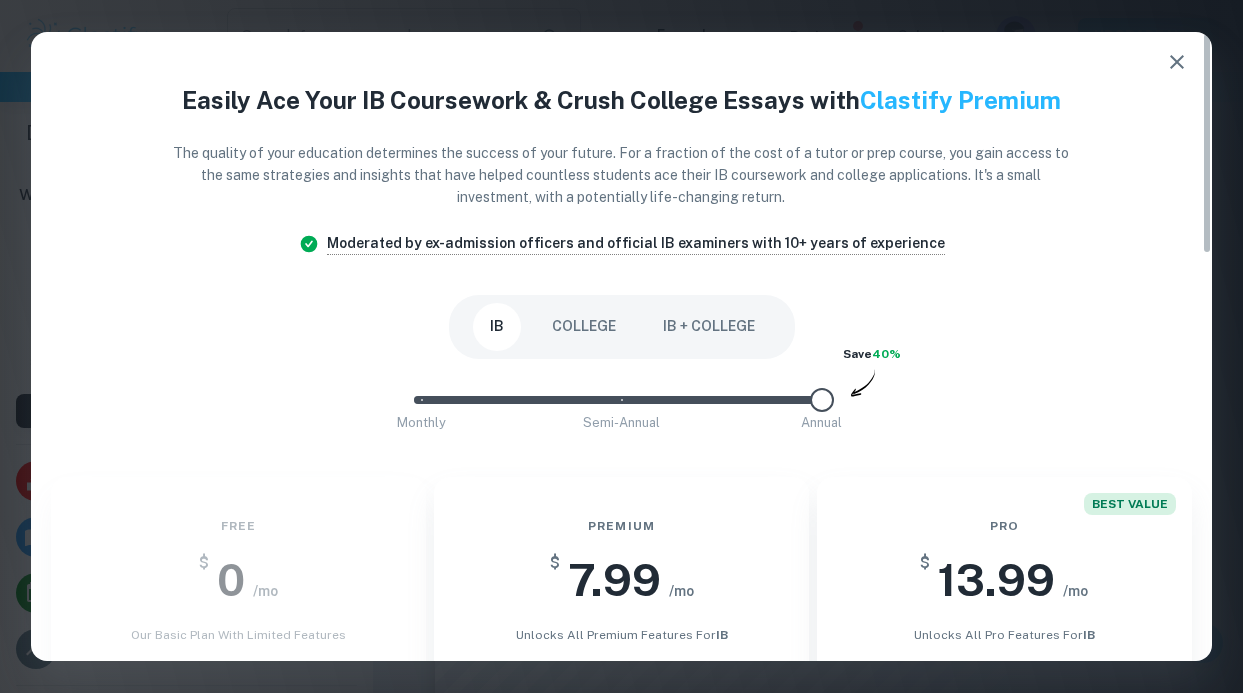 click on "COLLEGE" at bounding box center [584, 327] 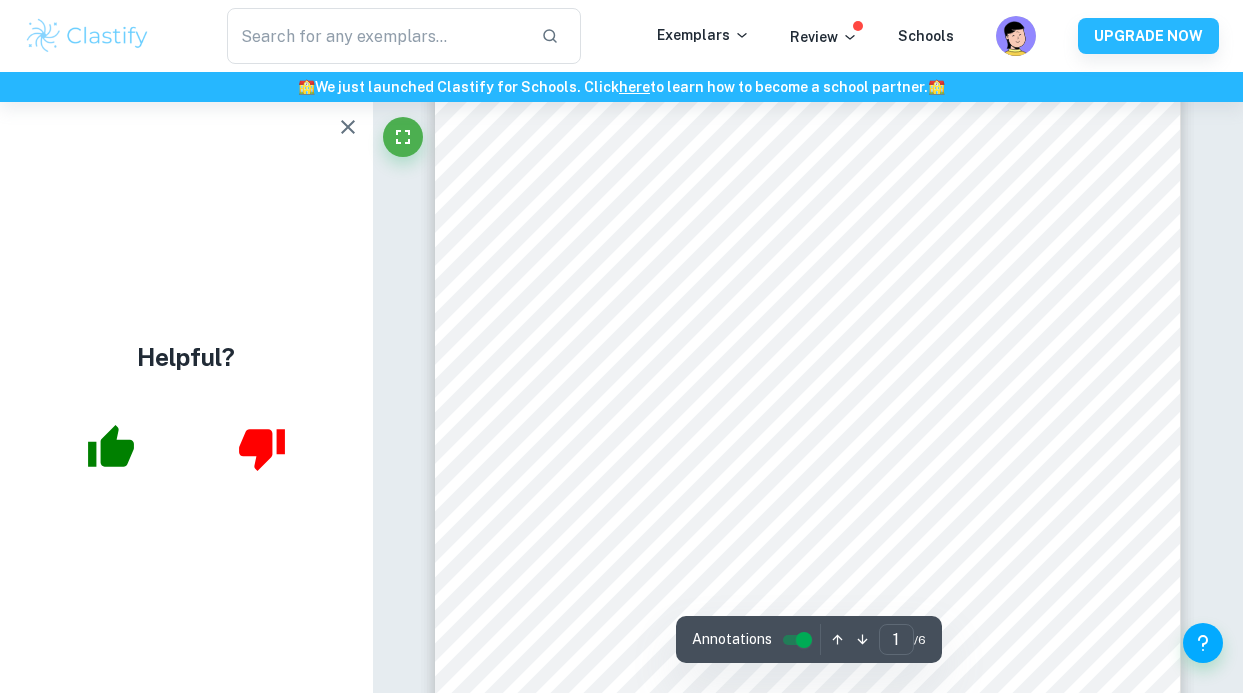 scroll, scrollTop: 218, scrollLeft: 0, axis: vertical 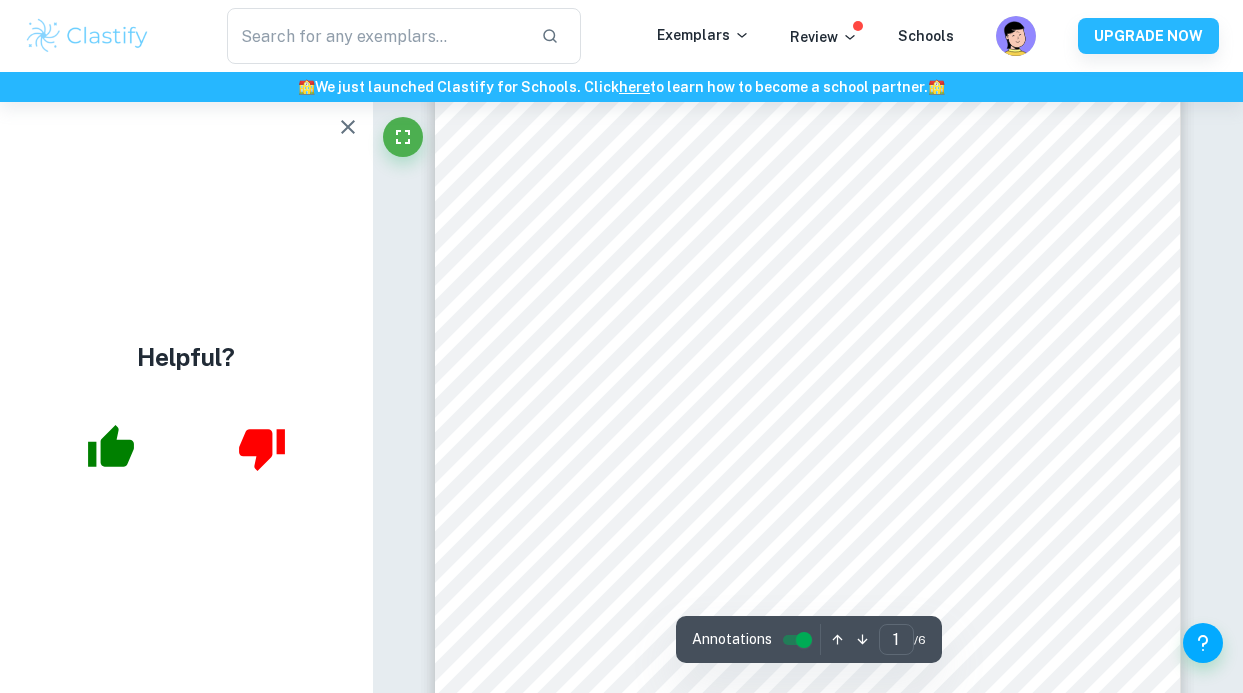 click 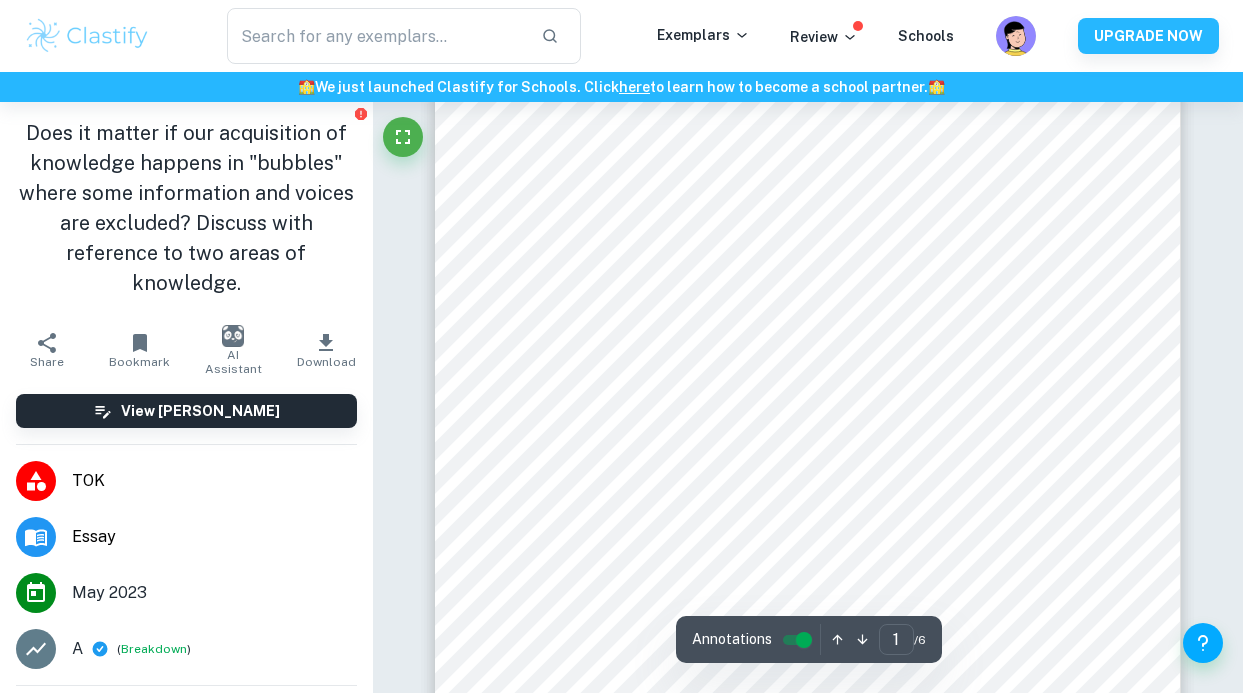 scroll, scrollTop: 0, scrollLeft: 0, axis: both 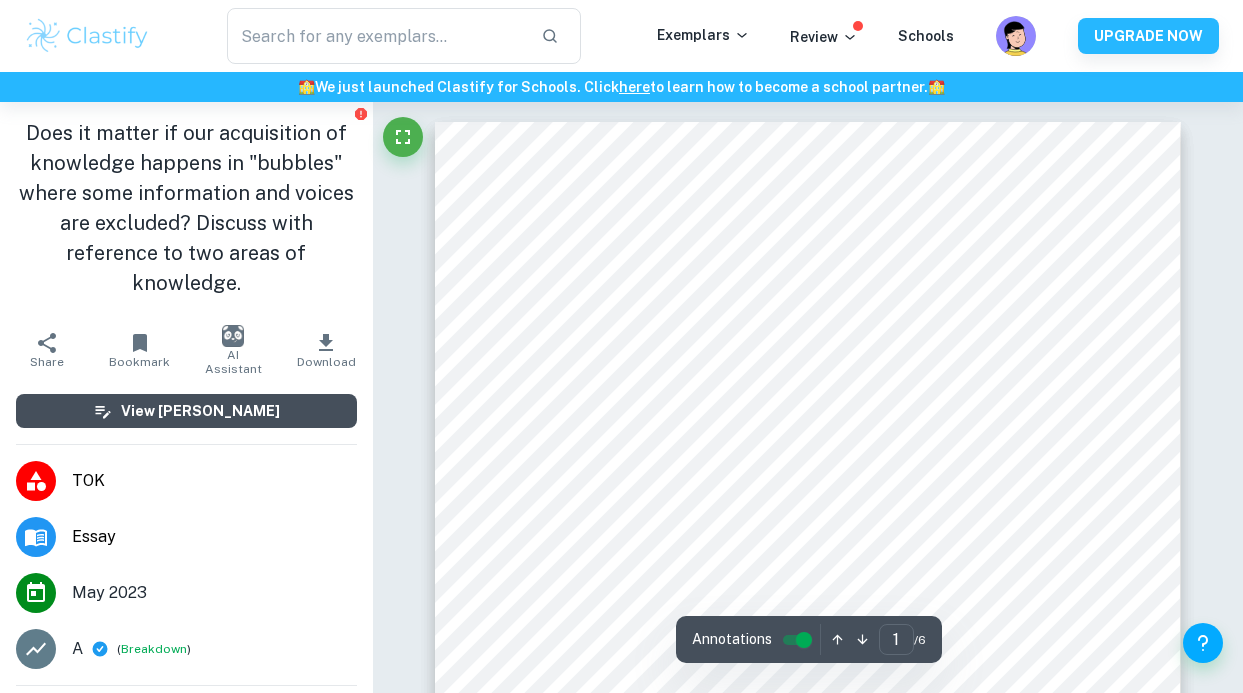 click on "View [PERSON_NAME]" at bounding box center [186, 411] 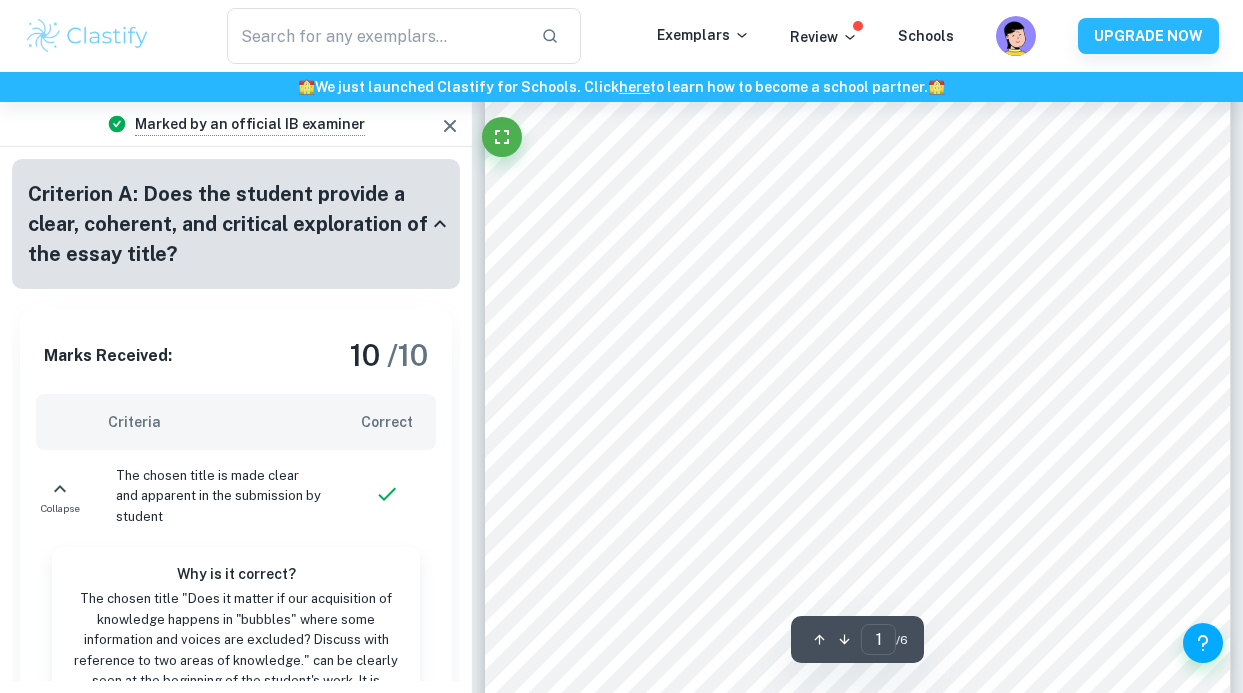 scroll, scrollTop: 101, scrollLeft: 0, axis: vertical 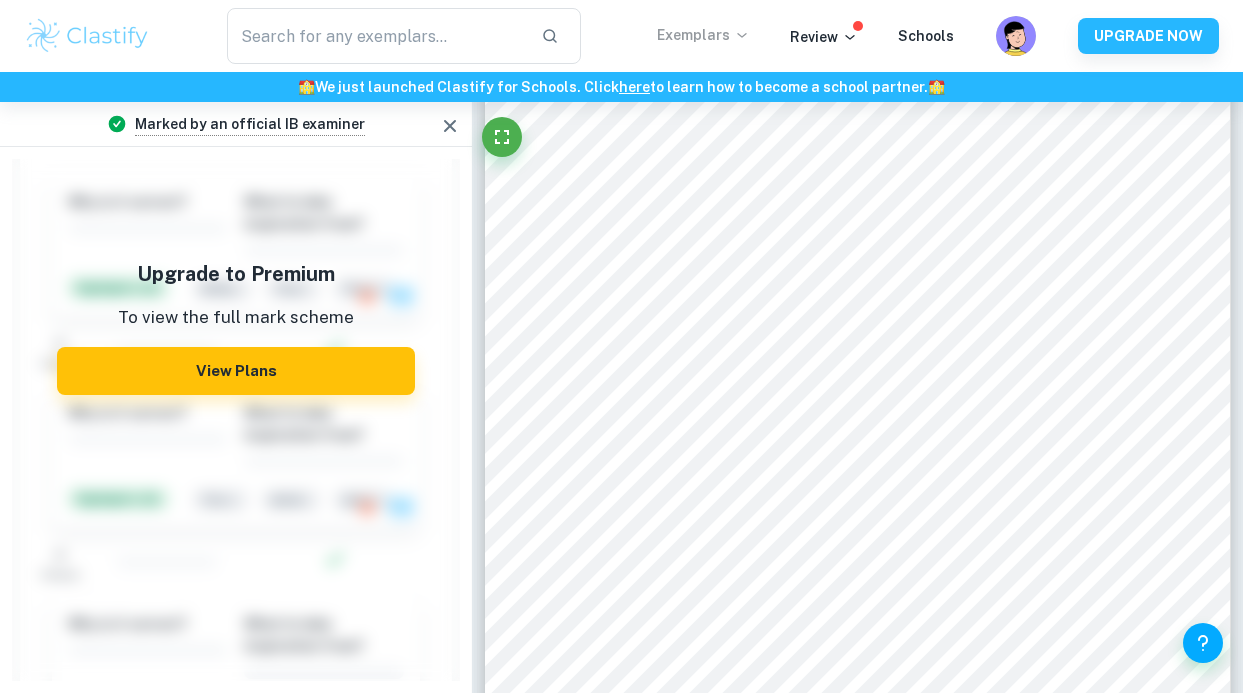 click on "Exemplars" at bounding box center [703, 35] 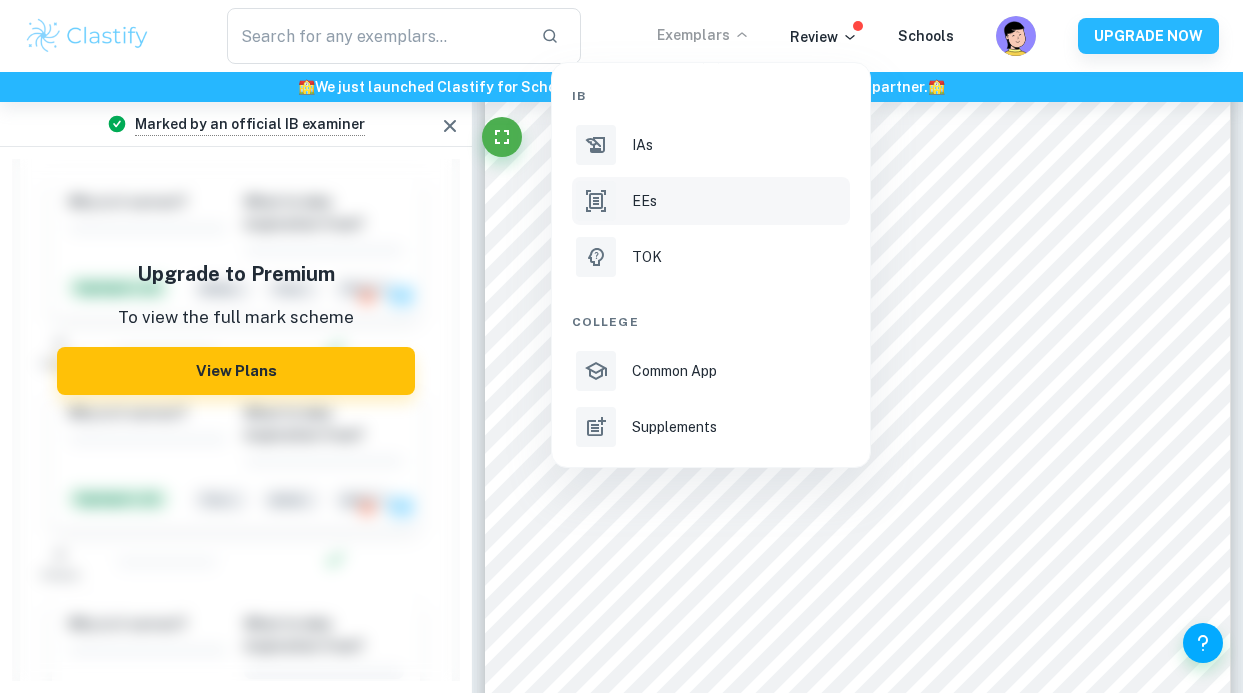 click on "EEs" at bounding box center [644, 201] 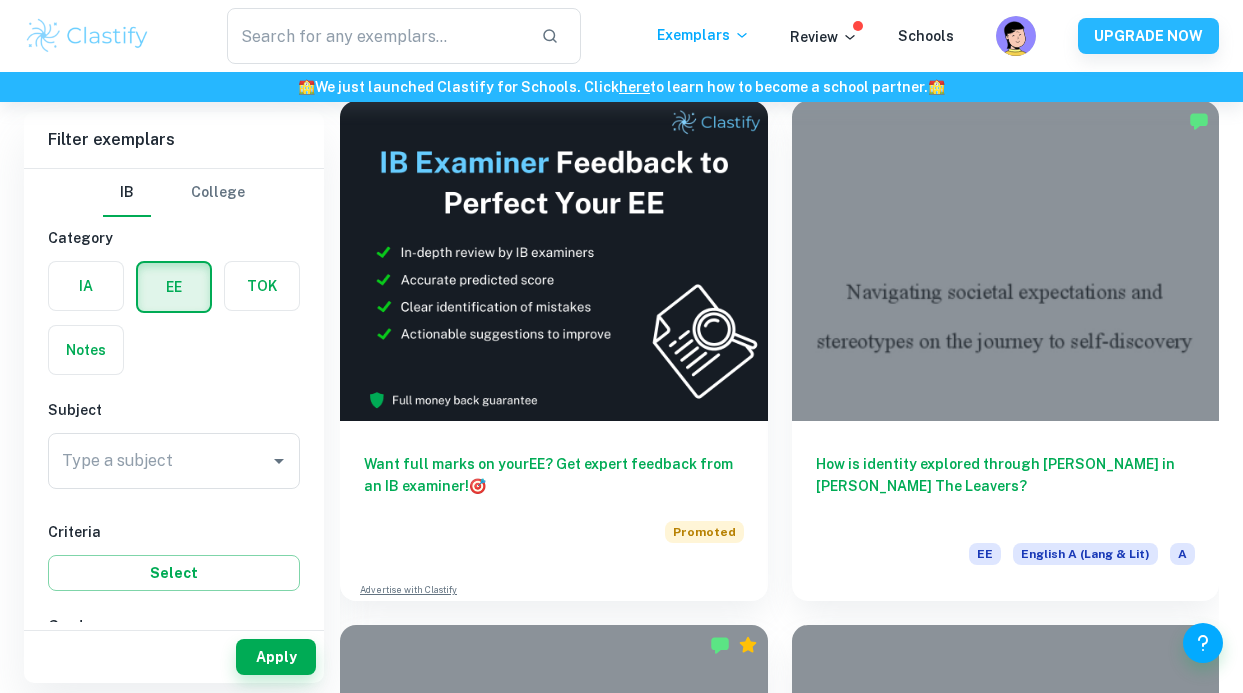 scroll, scrollTop: 689, scrollLeft: 0, axis: vertical 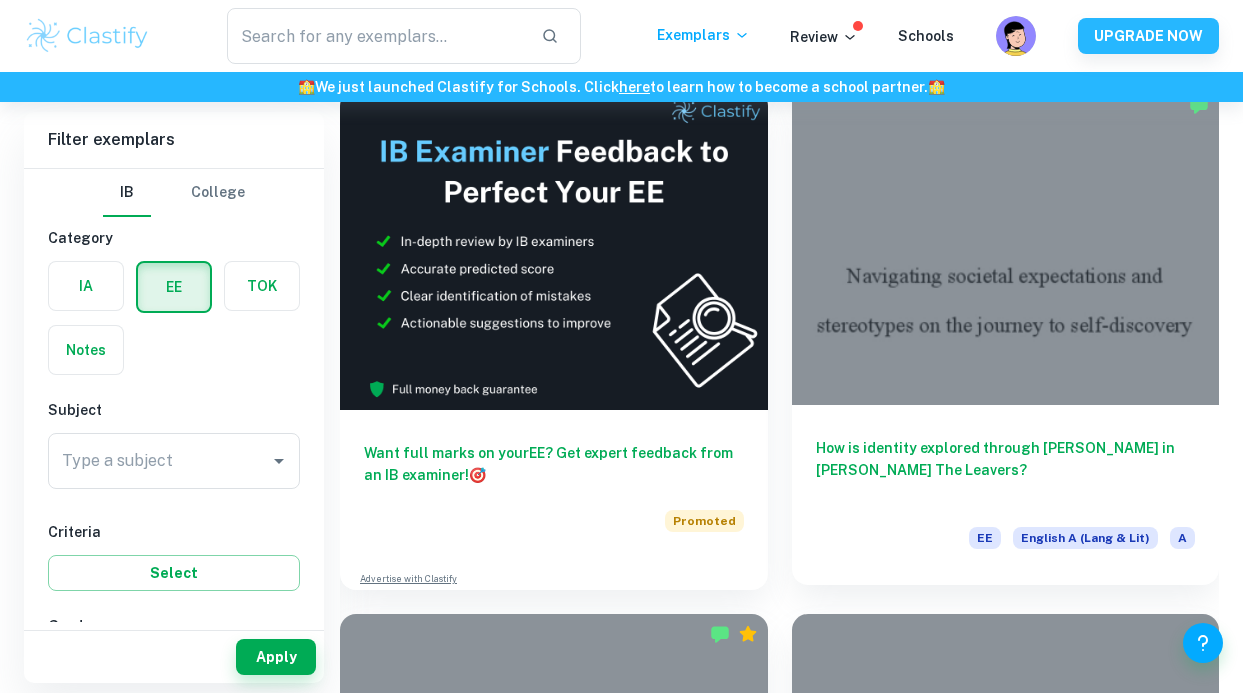 click at bounding box center (1006, 245) 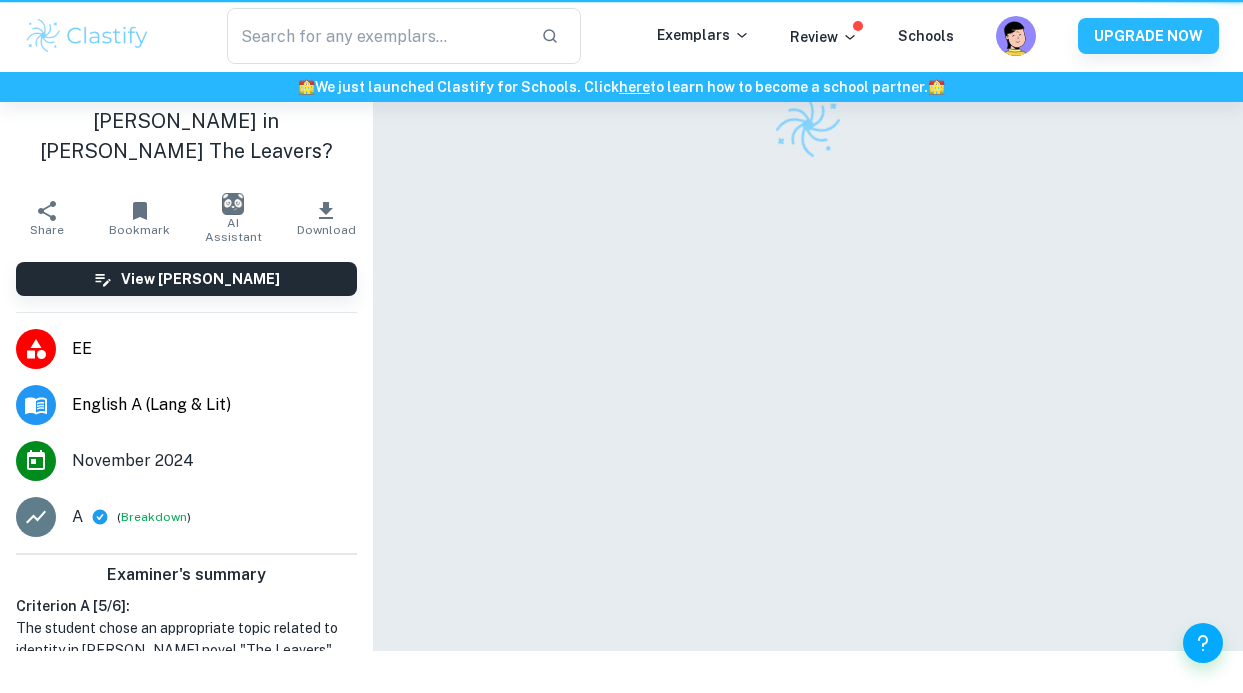 scroll, scrollTop: 0, scrollLeft: 0, axis: both 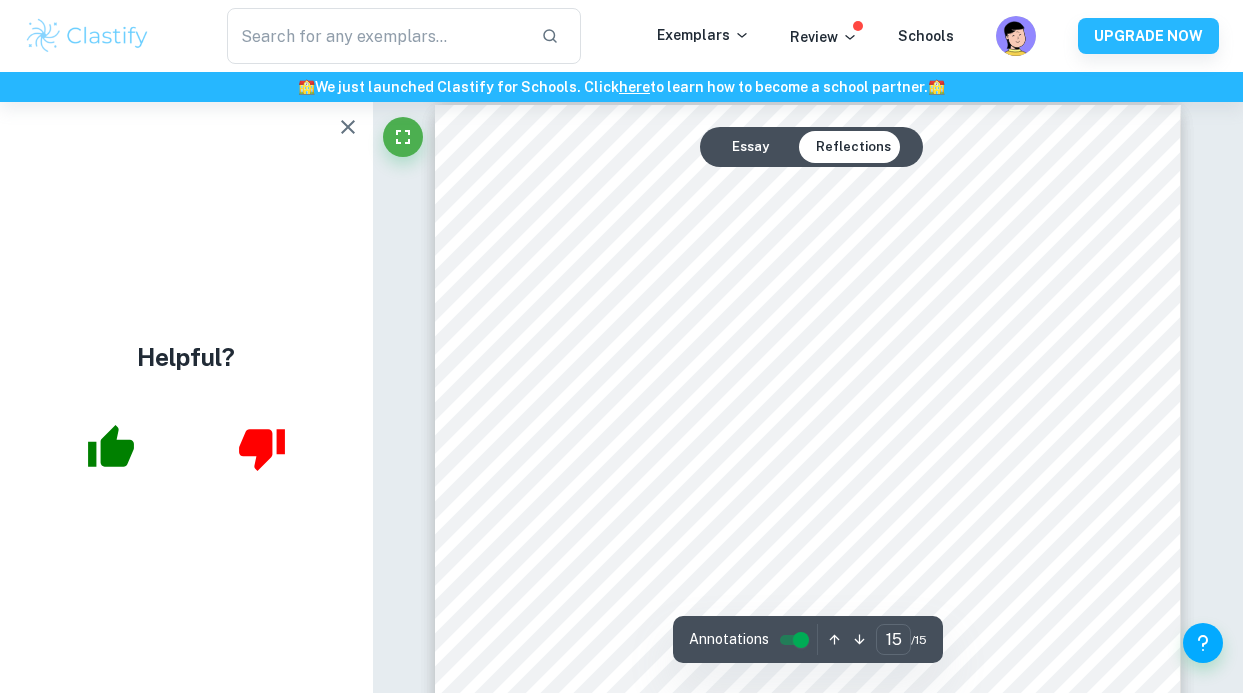 click 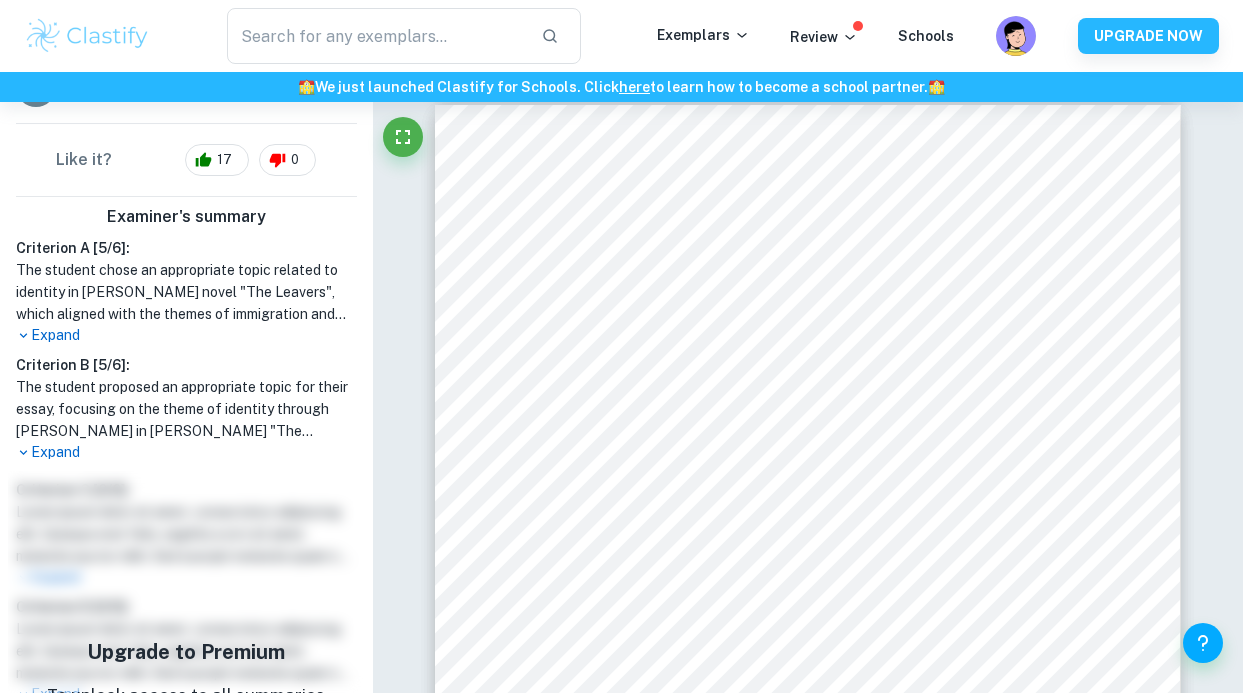 scroll, scrollTop: 522, scrollLeft: 0, axis: vertical 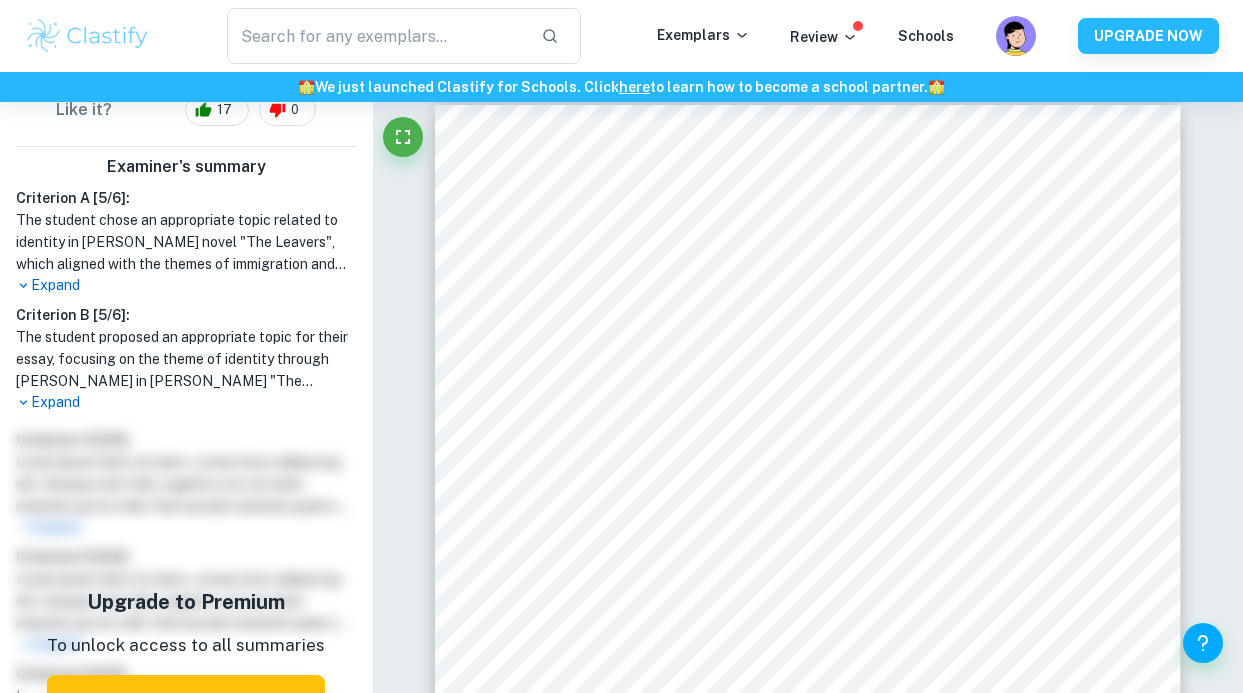 click on "Expand" at bounding box center (186, 285) 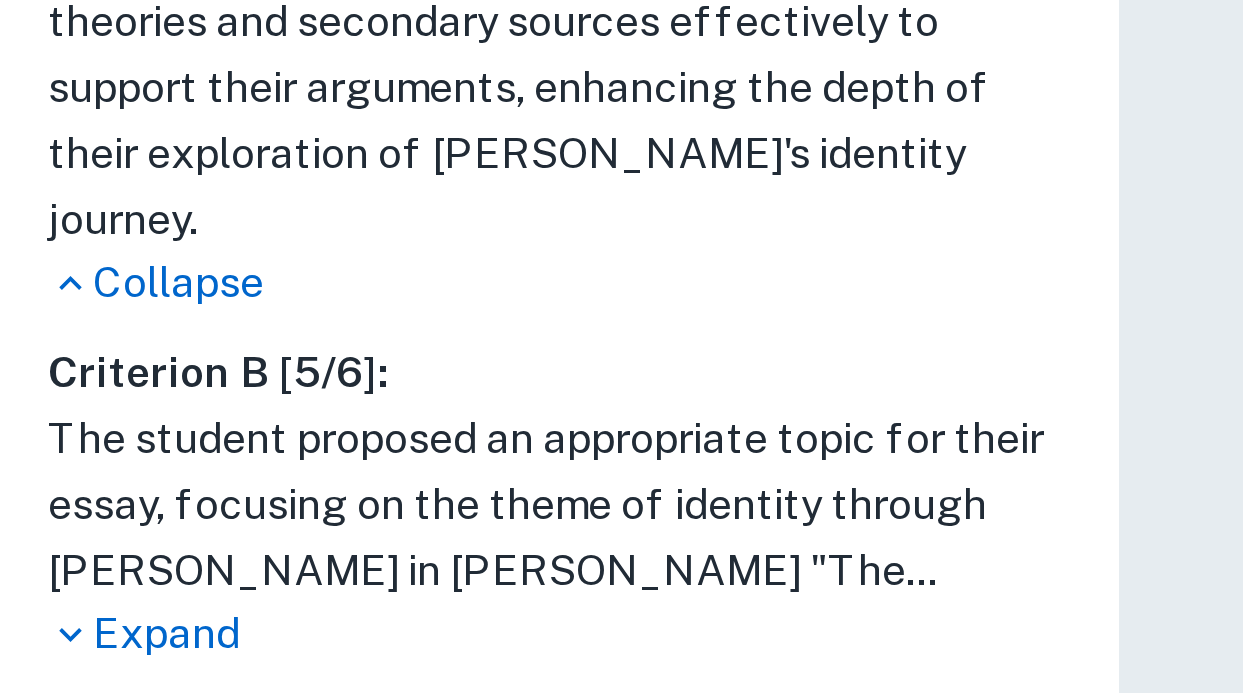 scroll, scrollTop: 786, scrollLeft: 0, axis: vertical 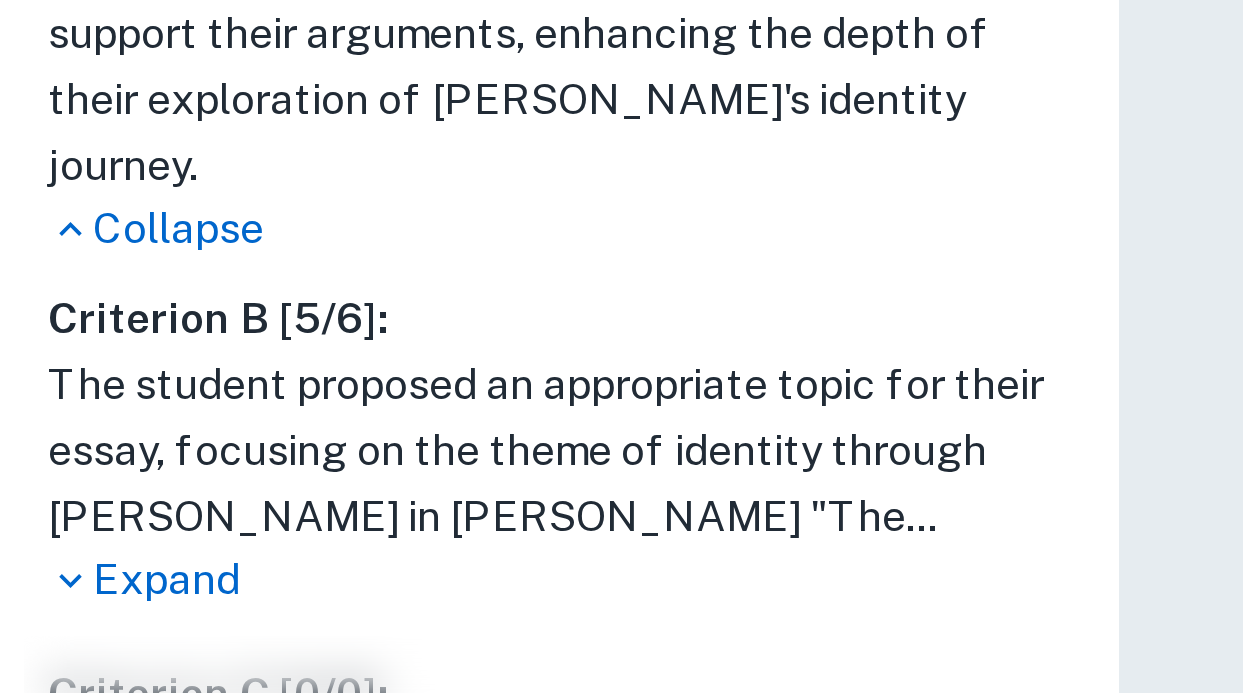 click on "Expand" at bounding box center [186, 402] 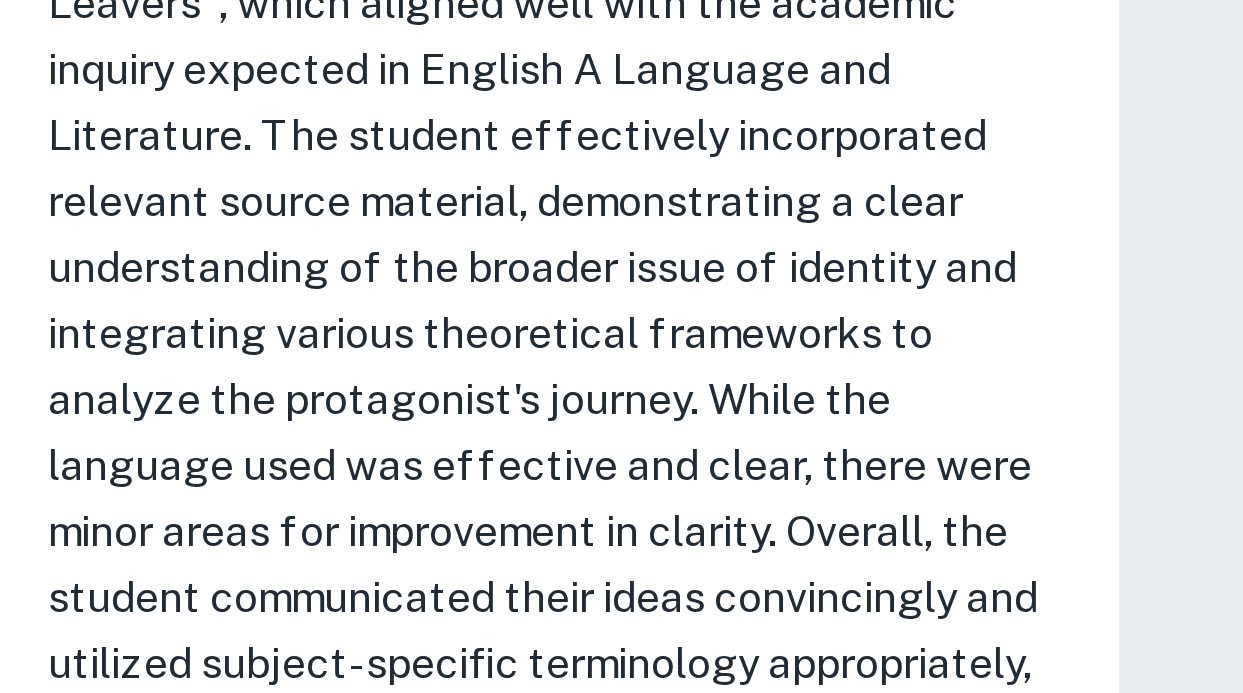 scroll, scrollTop: 1002, scrollLeft: 0, axis: vertical 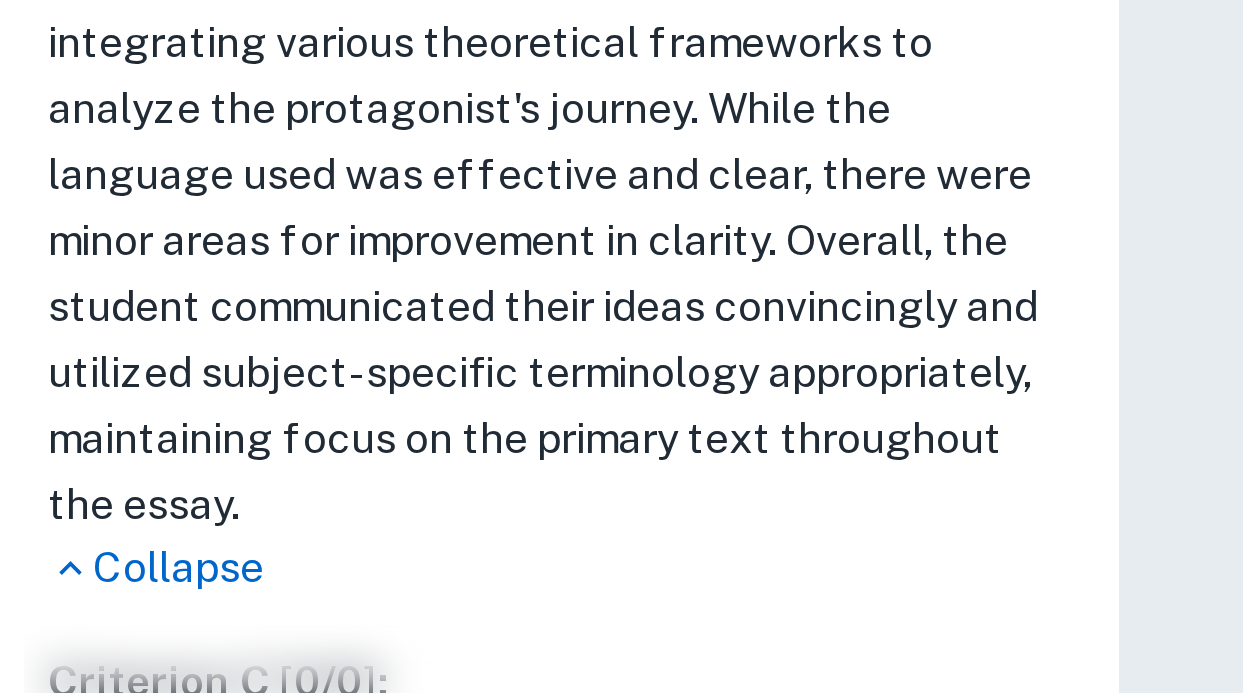 click on "Collapse" at bounding box center (186, 398) 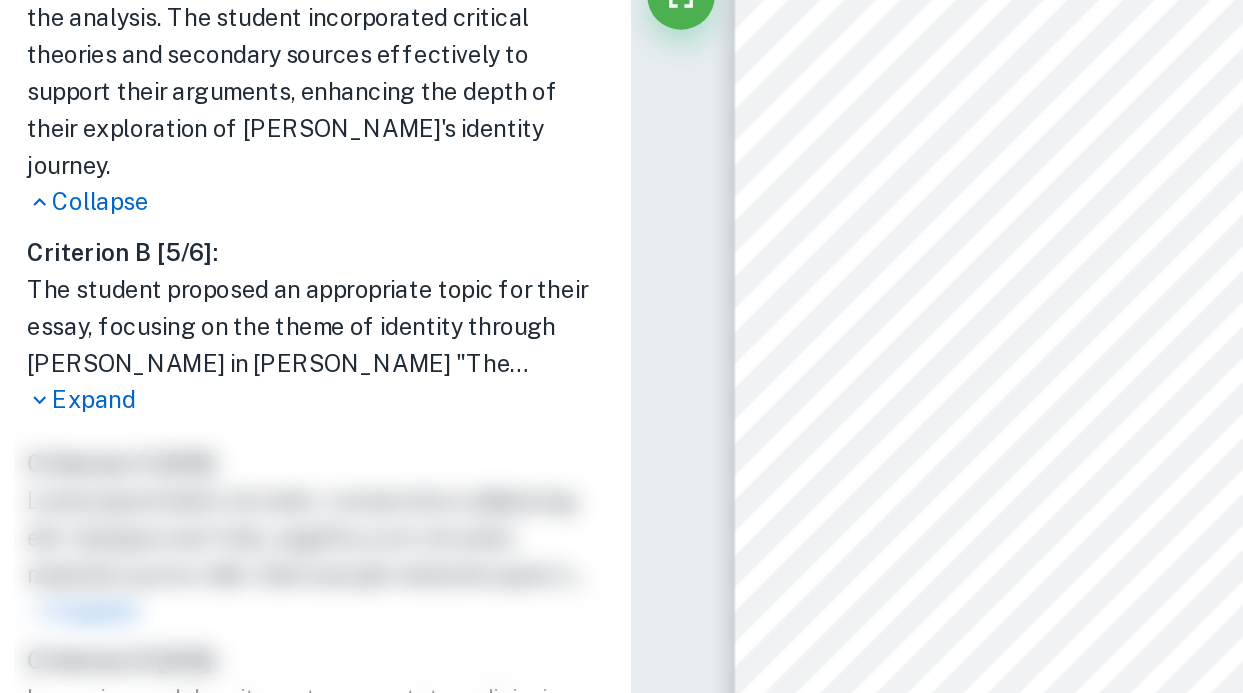 scroll, scrollTop: 653, scrollLeft: 0, axis: vertical 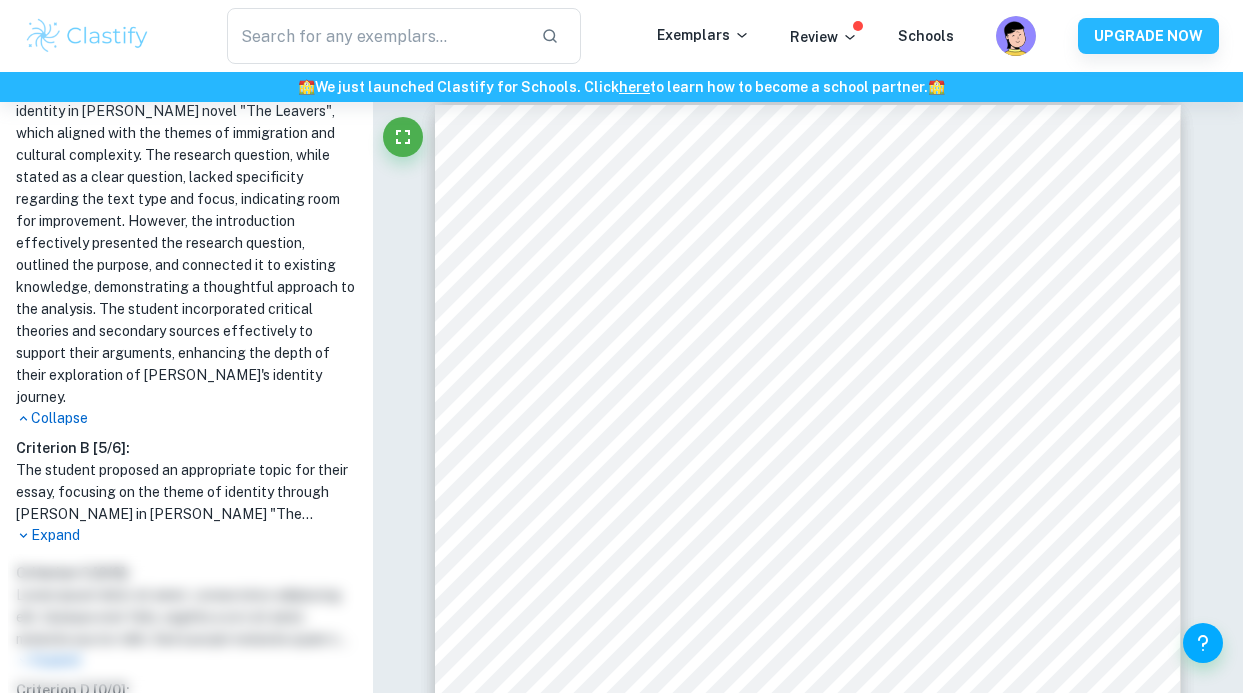 click on "Collapse" at bounding box center (186, 418) 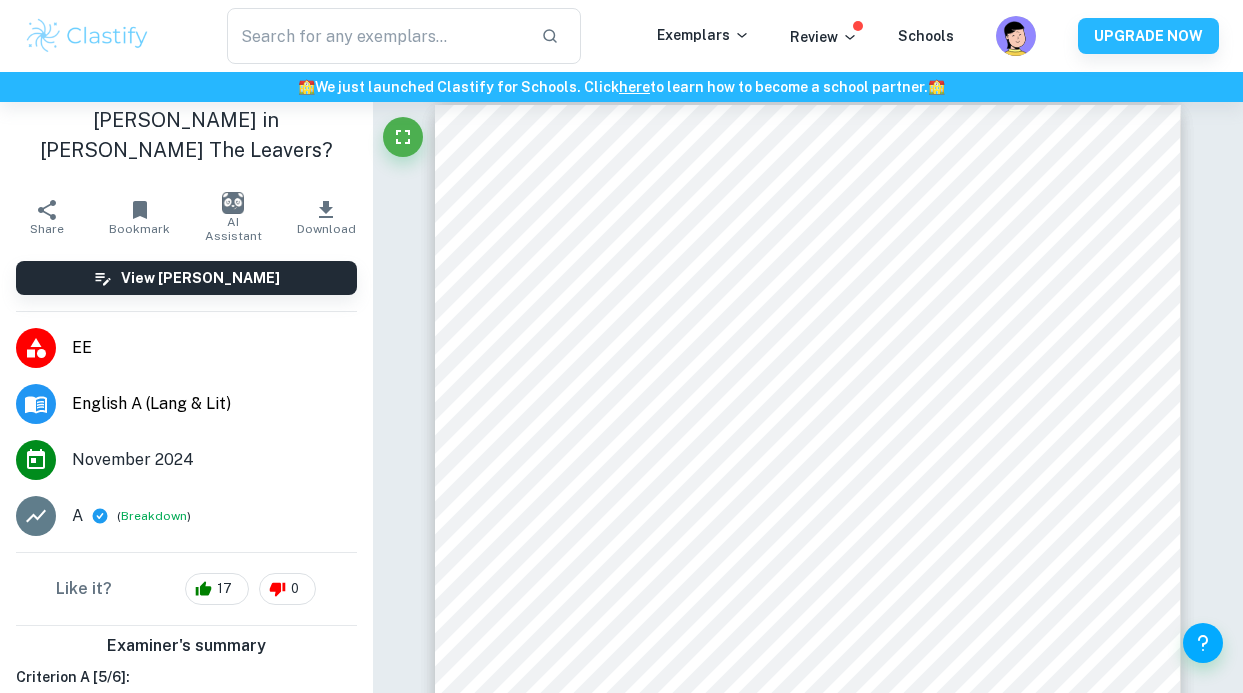 scroll, scrollTop: 0, scrollLeft: 0, axis: both 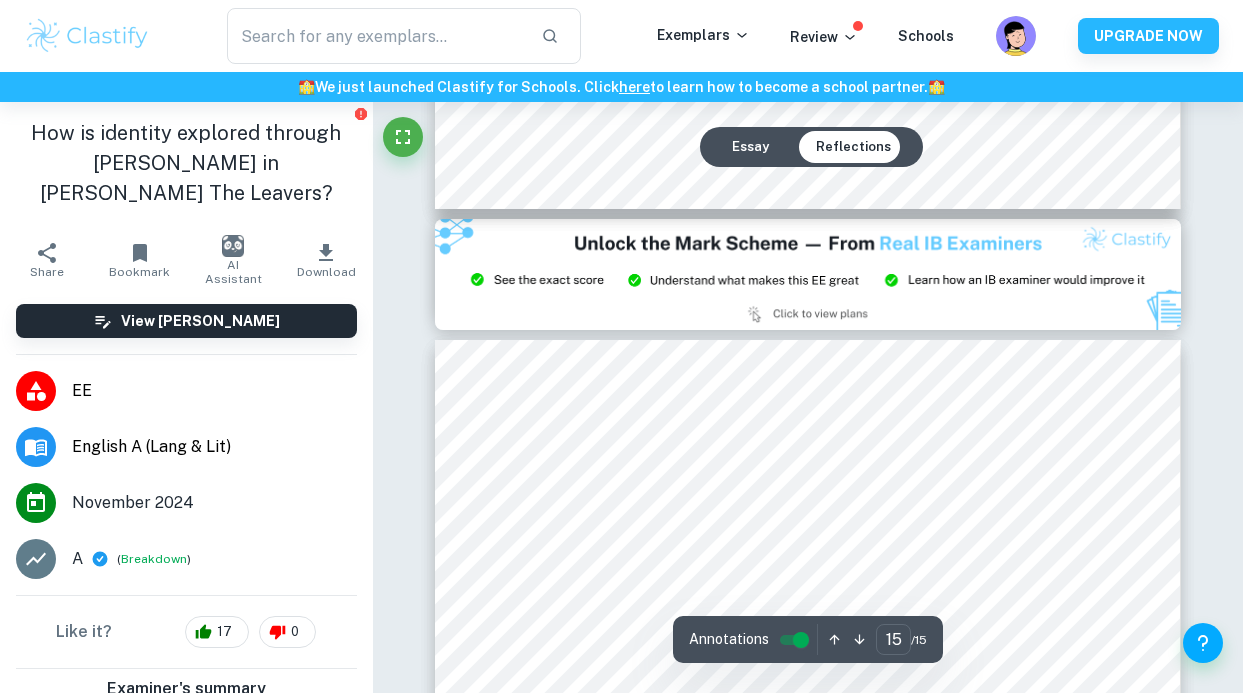 type on "14" 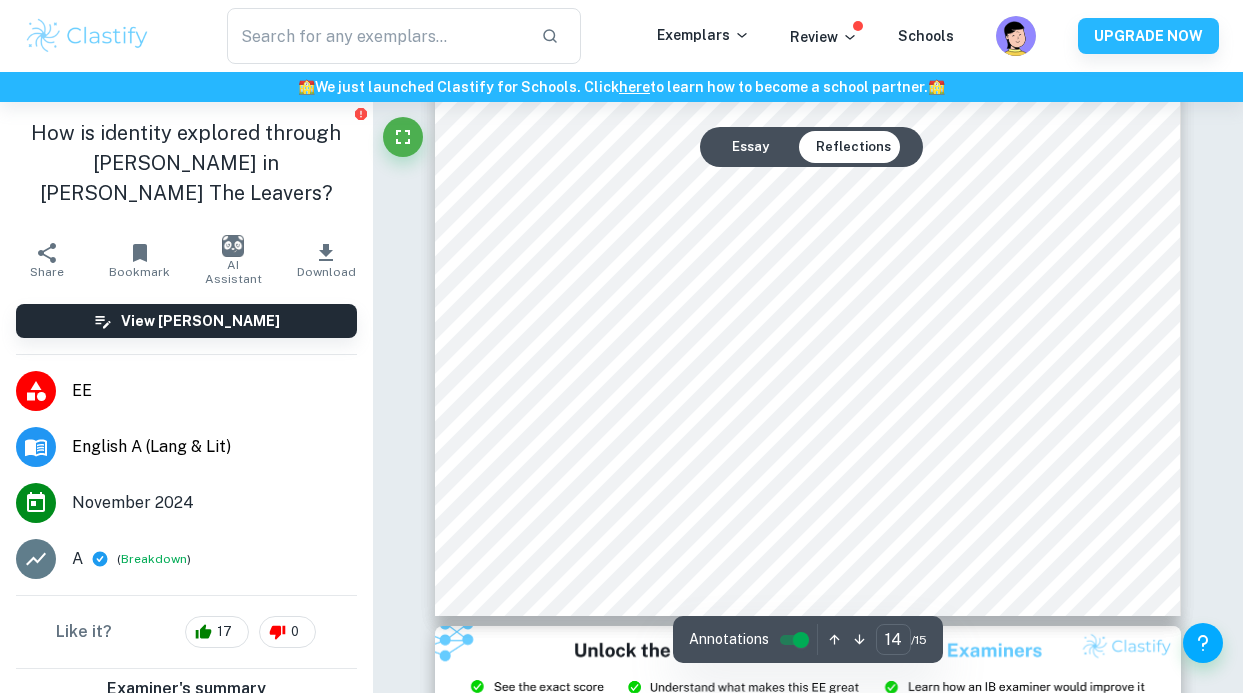 scroll, scrollTop: 14714, scrollLeft: 0, axis: vertical 